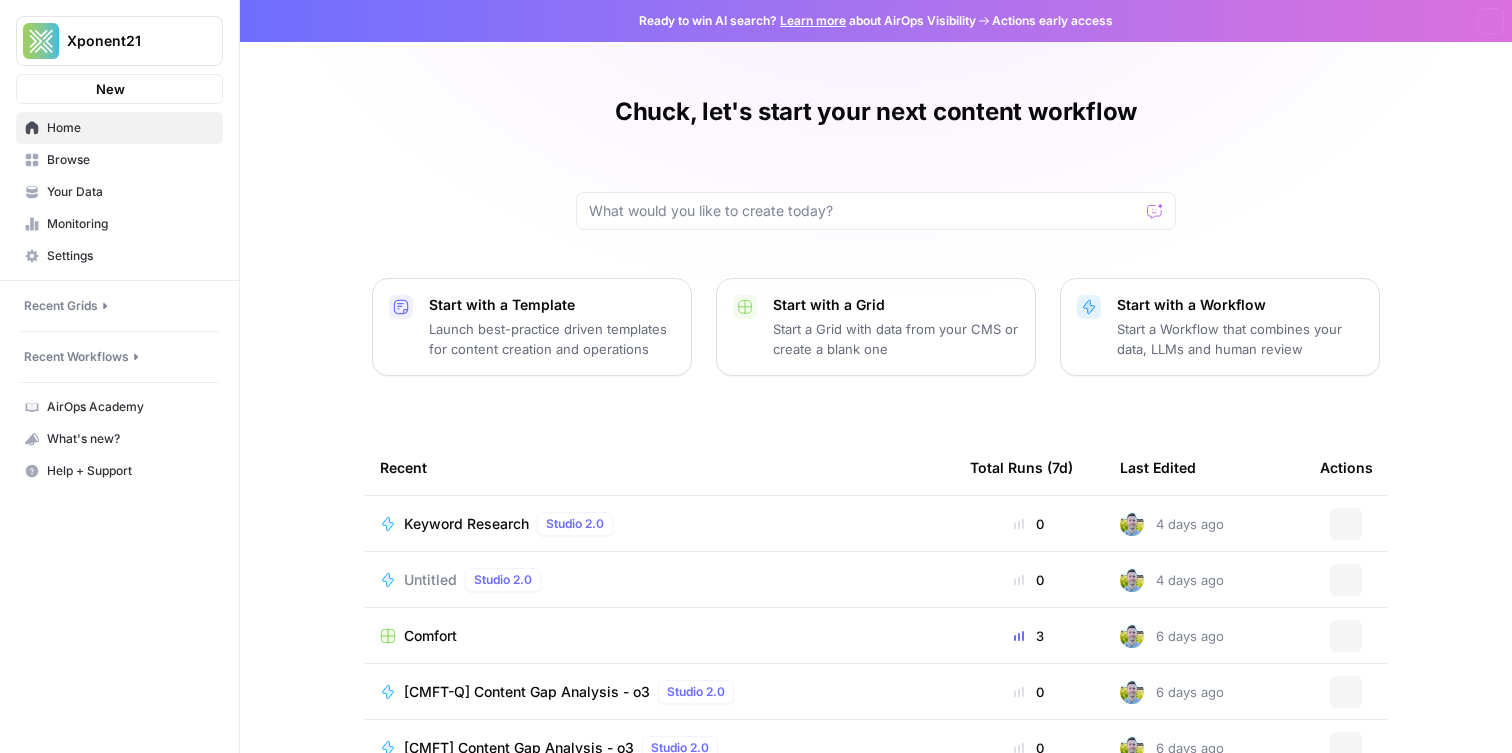 scroll, scrollTop: 0, scrollLeft: 0, axis: both 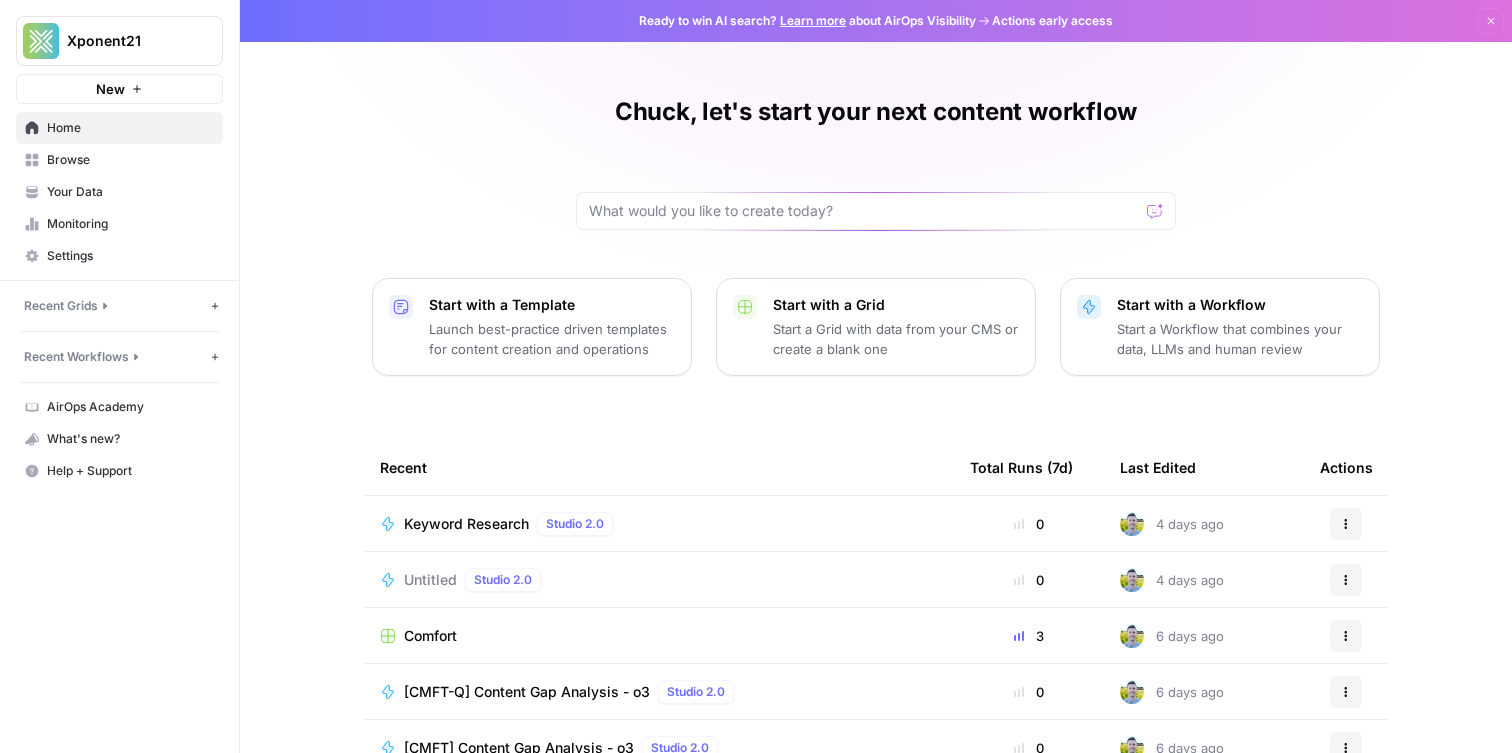 click on "[NAME], let's start your next content workflow Start with a Template Launch best-practice driven templates for content creation and operations Start with a Grid Start a Grid with data from your CMS or create a blank one Start with a Workflow Start a Workflow that combines your data, LLMs and human review Recent Total Runs (7d) Last Edited Actions Keyword Research Studio 2.0 0 4 days ago Actions Untitled Studio 2.0 0 4 days ago Actions Comfort 3 6 days ago Actions [CMFT-Q] Content Gap Analysis - o3 Studio 2.0 0 6 days ago Actions [CMFT] Content Gap Analysis - o3 Studio 2.0 0 6 days ago Actions GSC Analysis Studio 2.0 0 7 days ago Actions Monthly Performance Review Studio 2.0 0 7 days ago Actions" at bounding box center (876, 460) 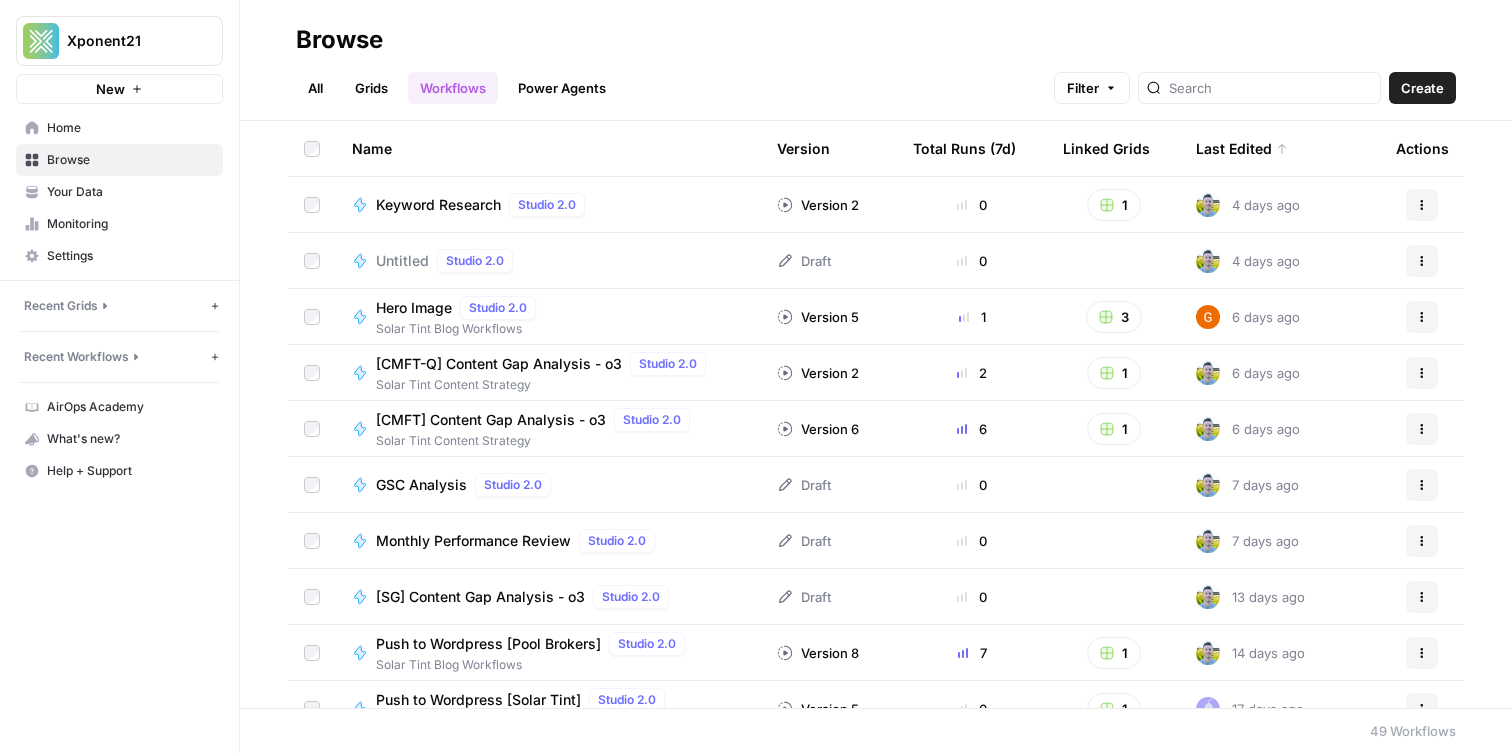 click on "Grids" at bounding box center [371, 88] 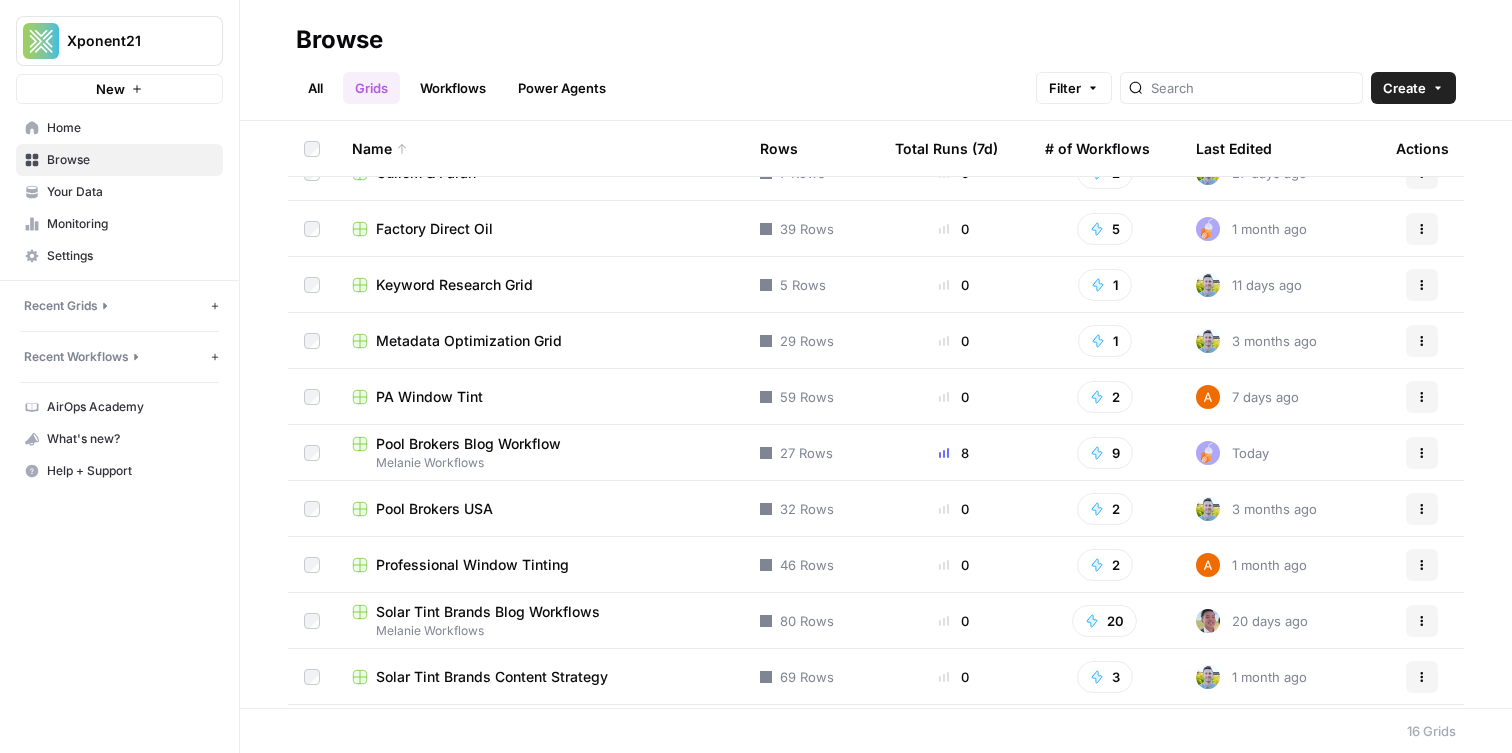 scroll, scrollTop: 0, scrollLeft: 0, axis: both 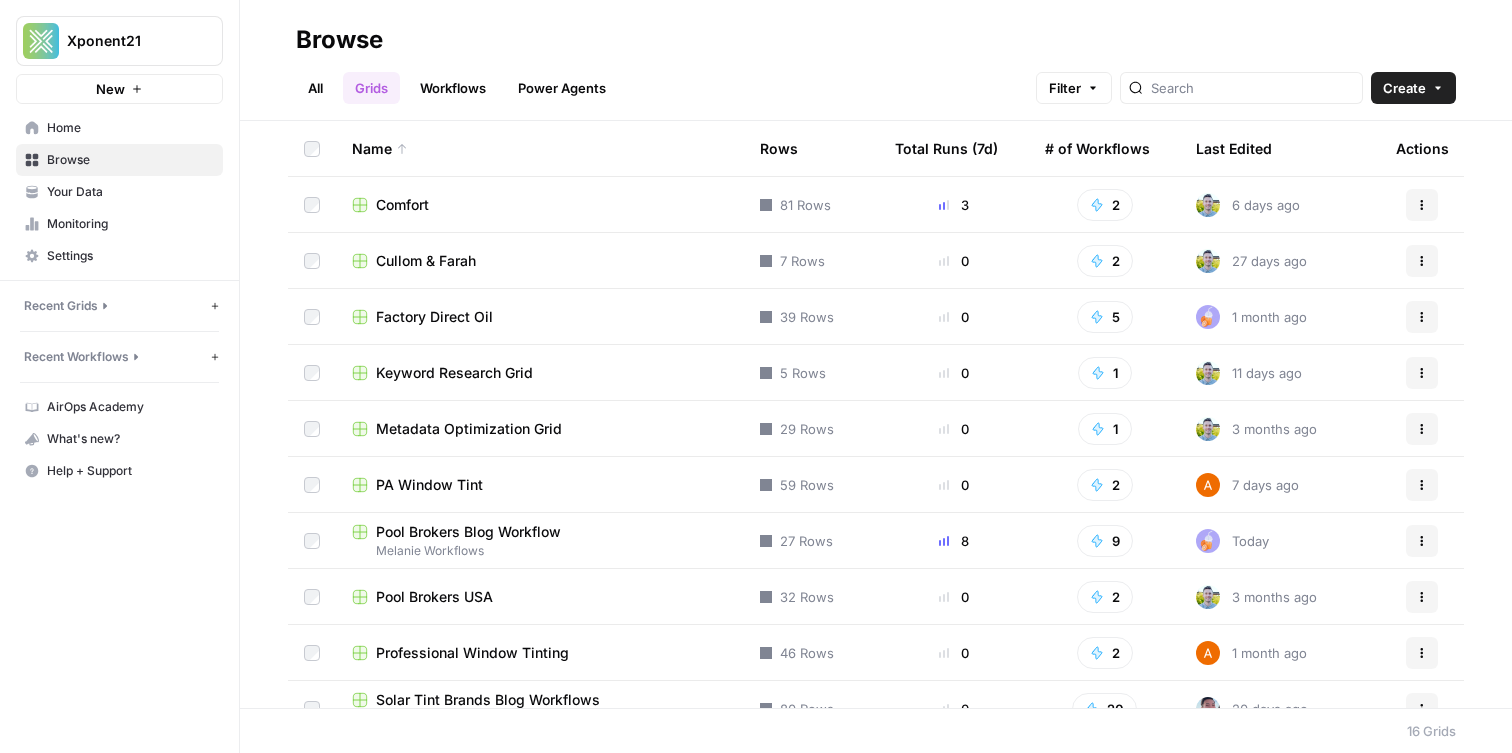click on "Comfort" at bounding box center [402, 205] 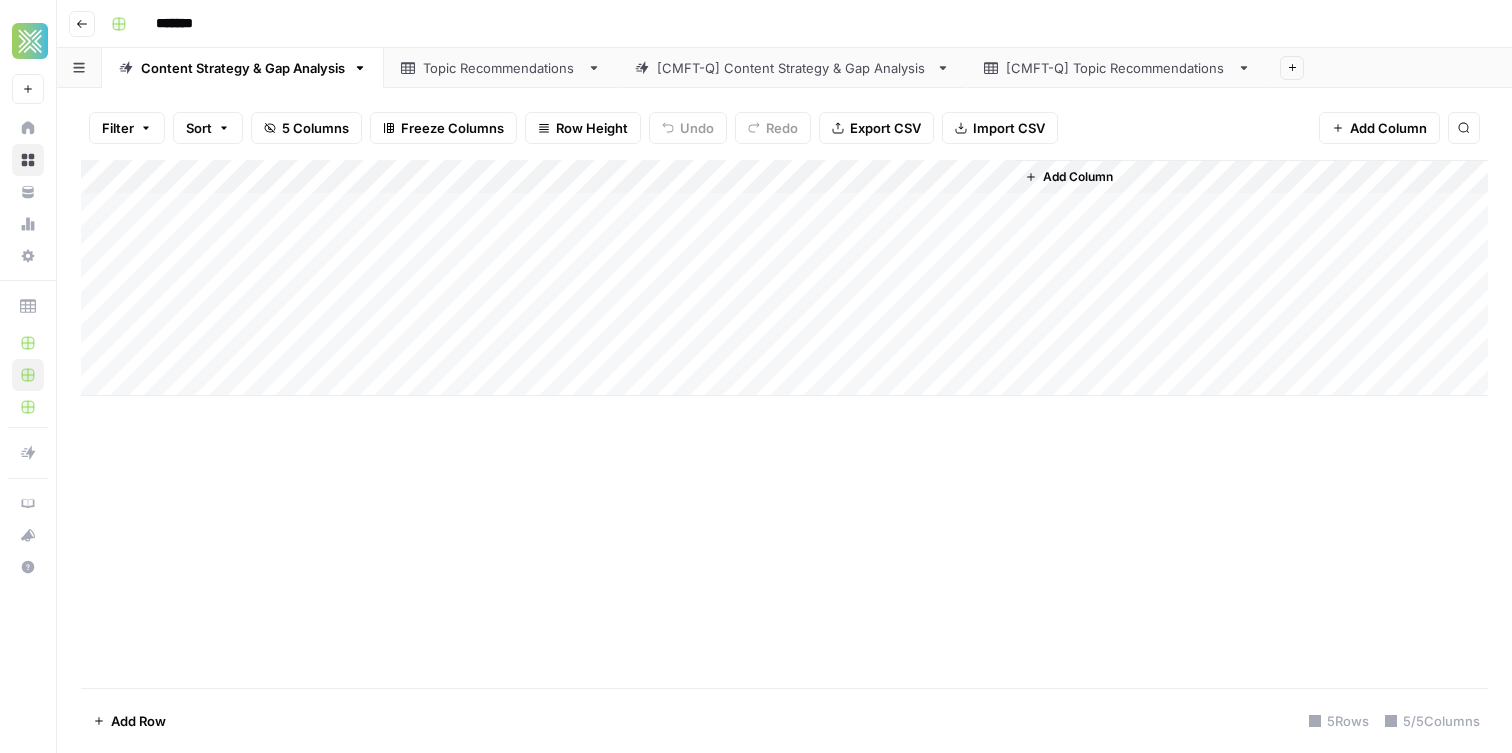 click on "Go back" at bounding box center [82, 24] 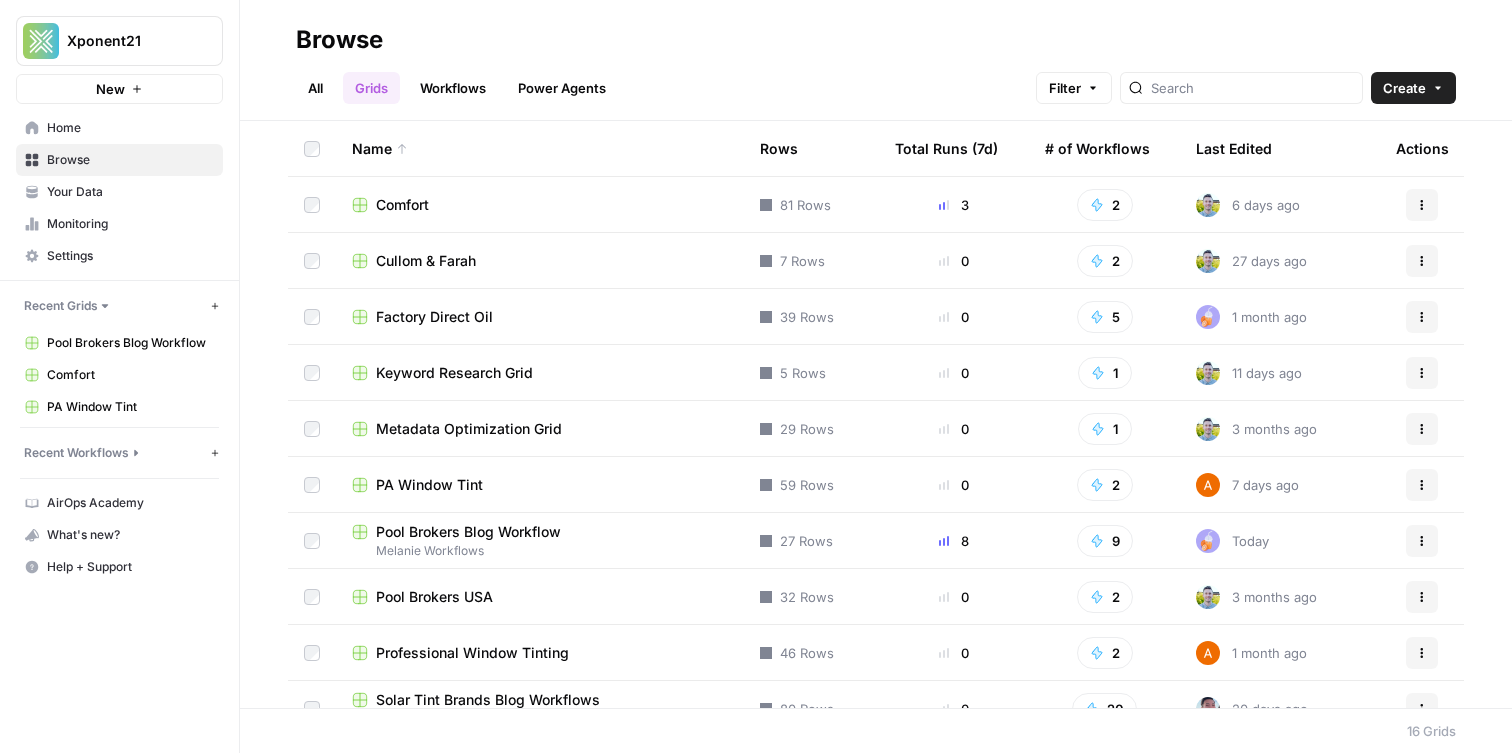 click on "Grids" at bounding box center [371, 88] 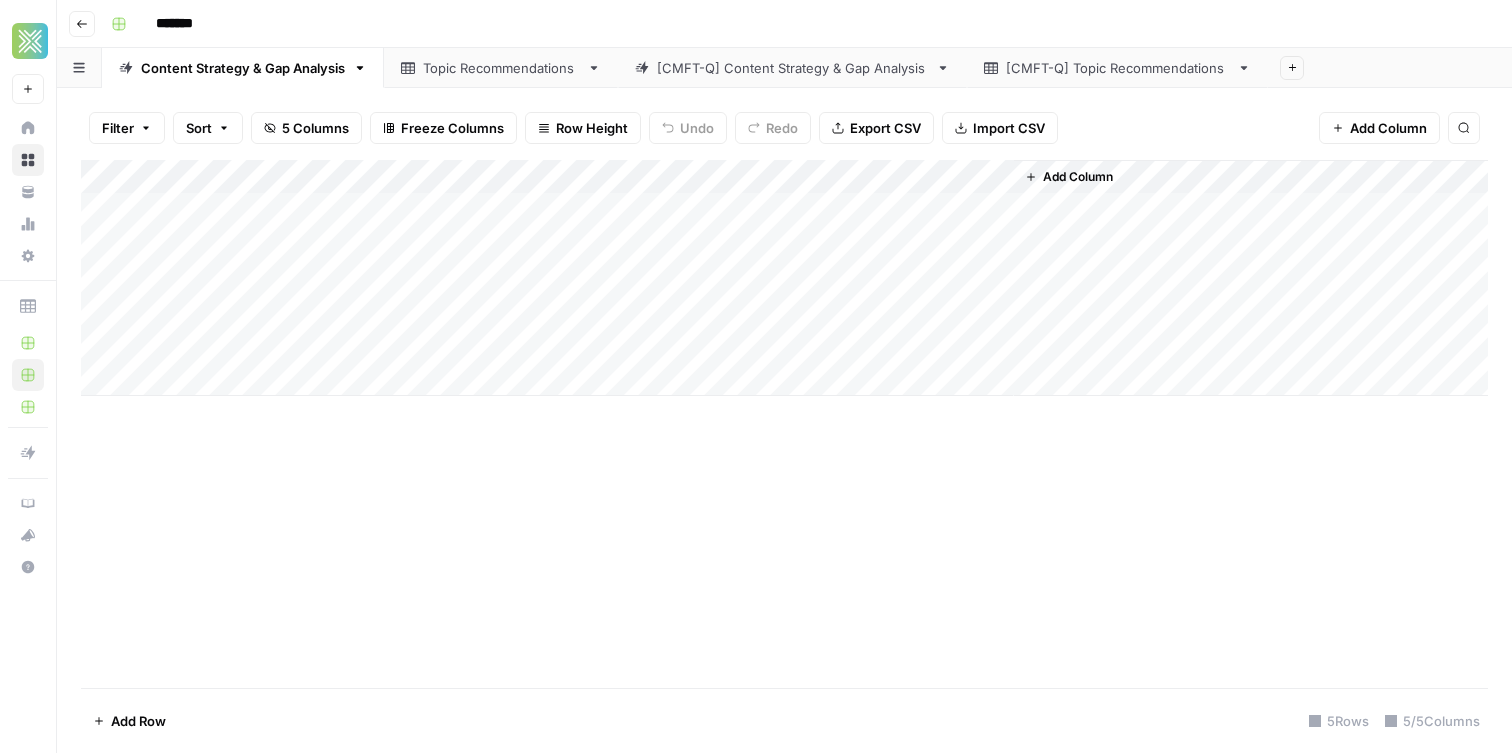 click 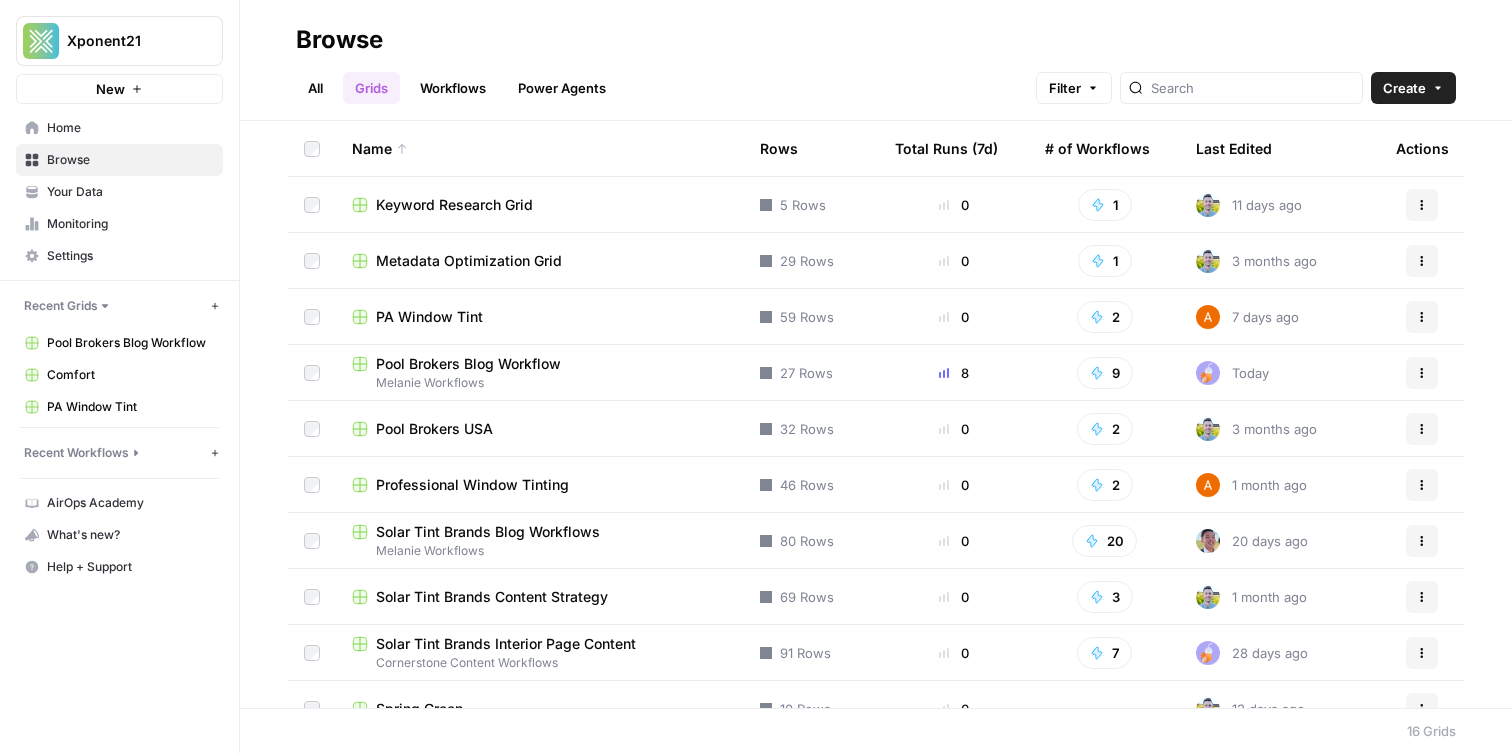 scroll, scrollTop: 242, scrollLeft: 0, axis: vertical 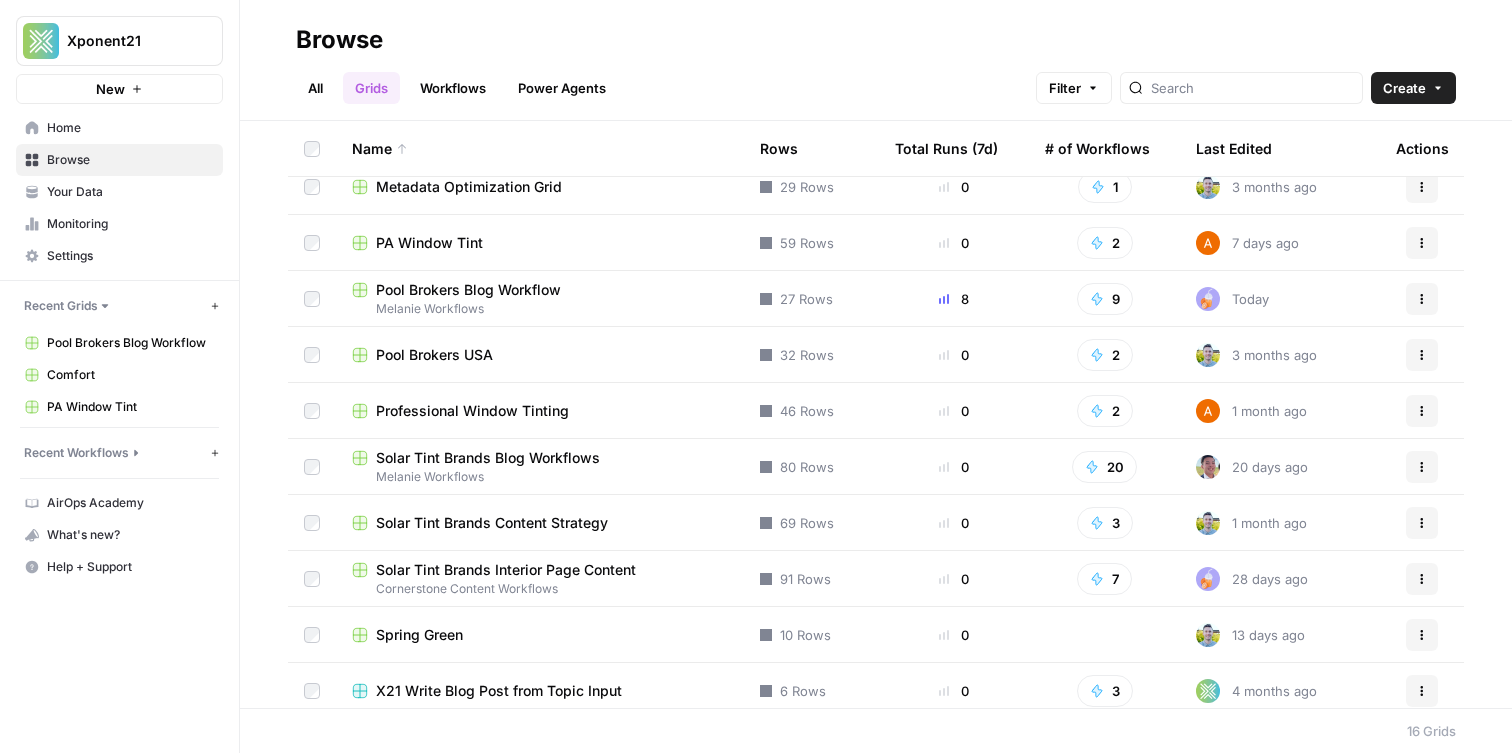 click on "Solar Tint Brands Blog Workflows" at bounding box center (488, 458) 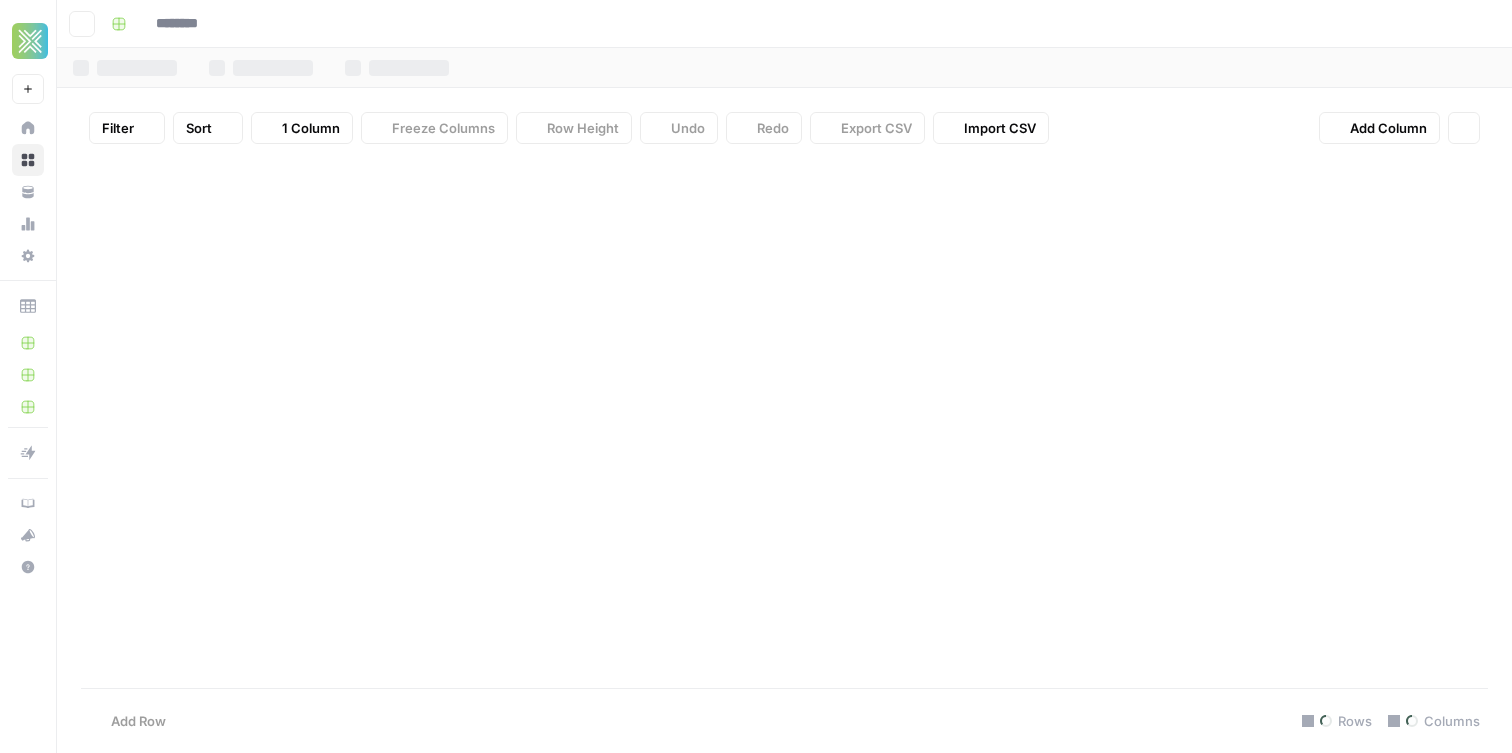 type on "**********" 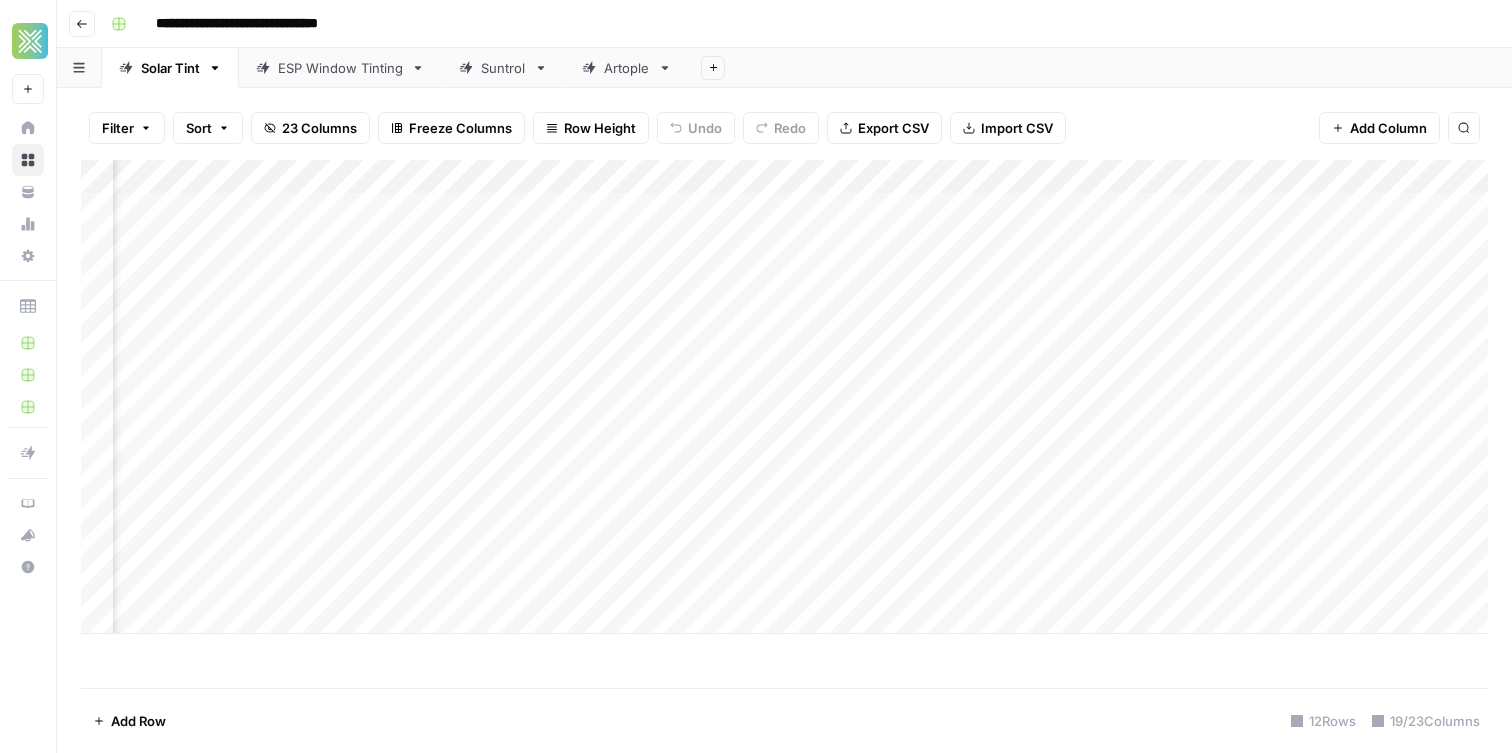 scroll, scrollTop: 0, scrollLeft: 0, axis: both 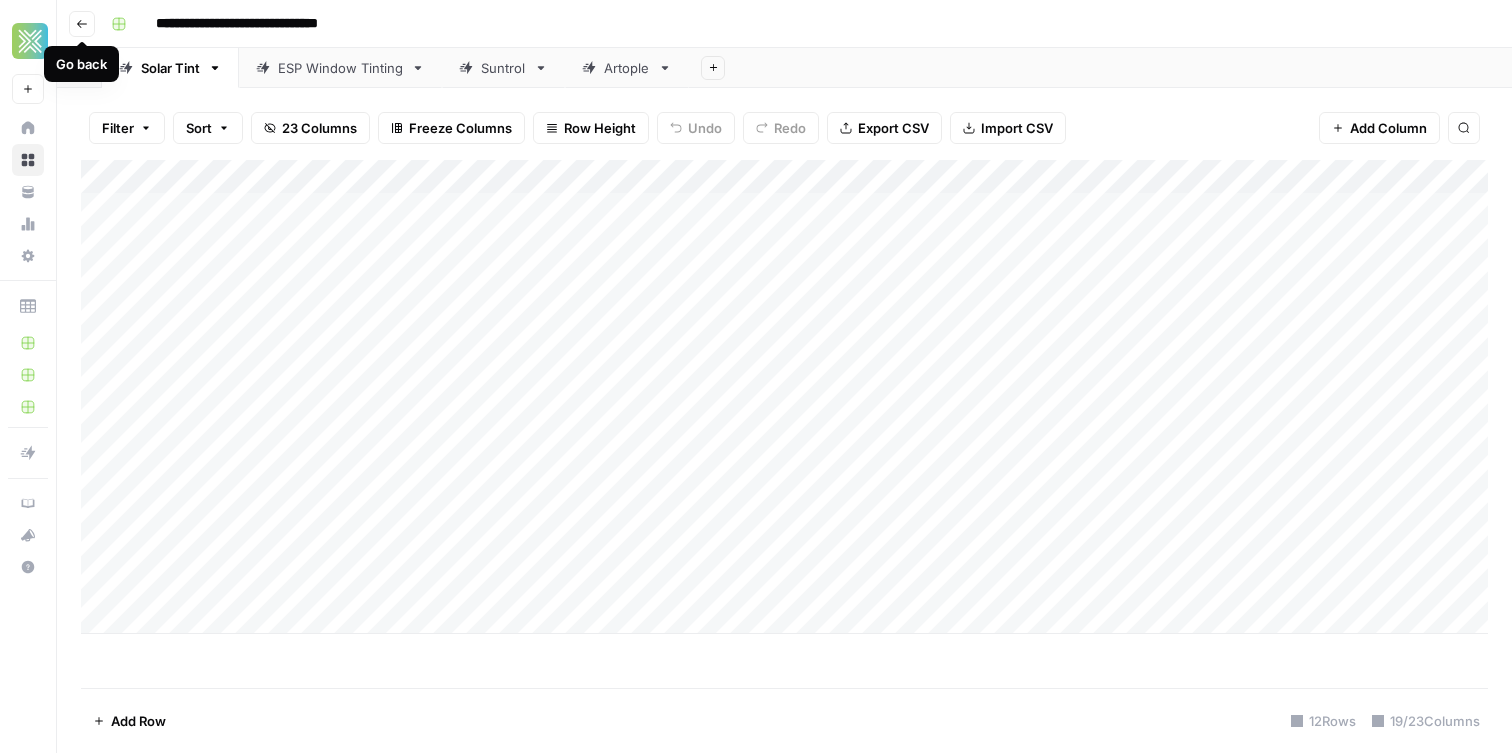 click 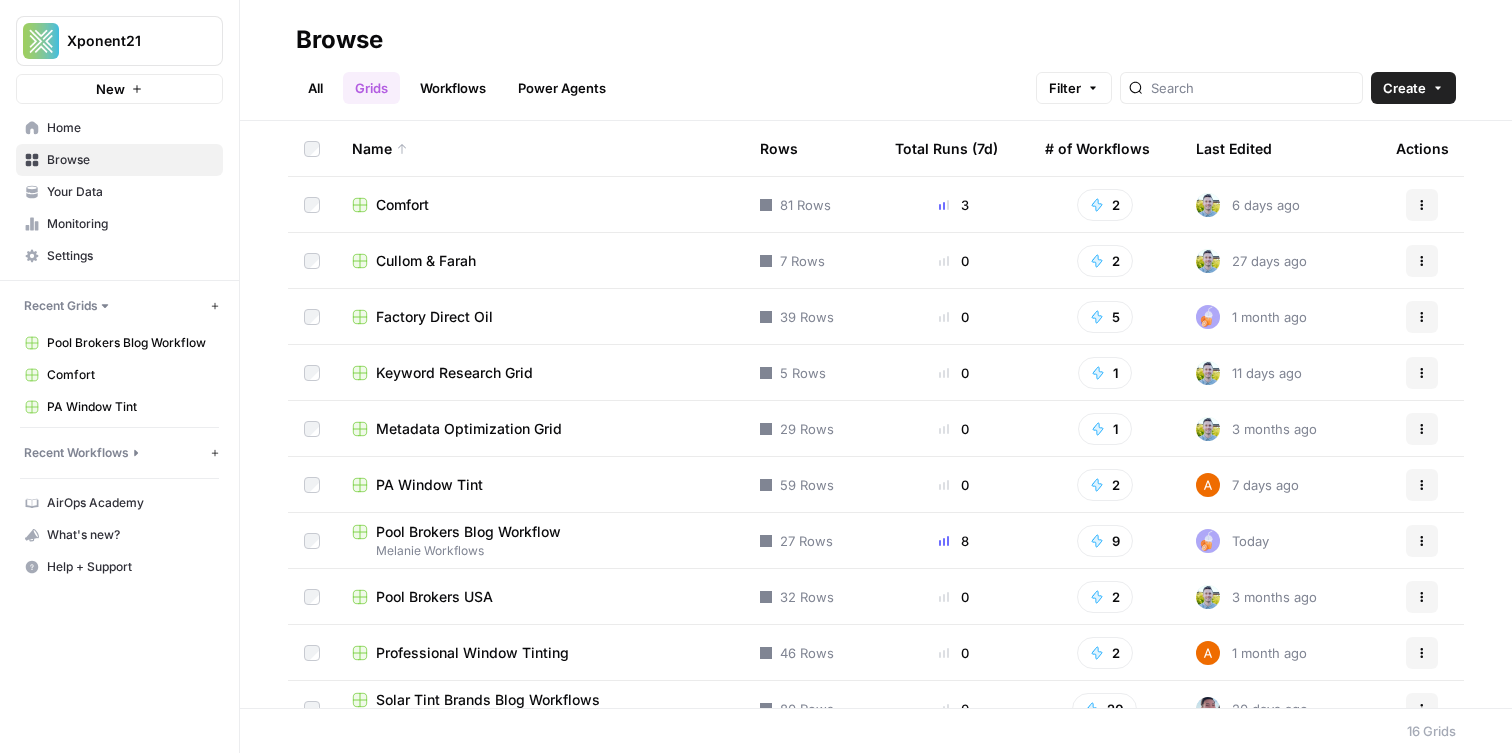 click on "Power Agents" at bounding box center (562, 88) 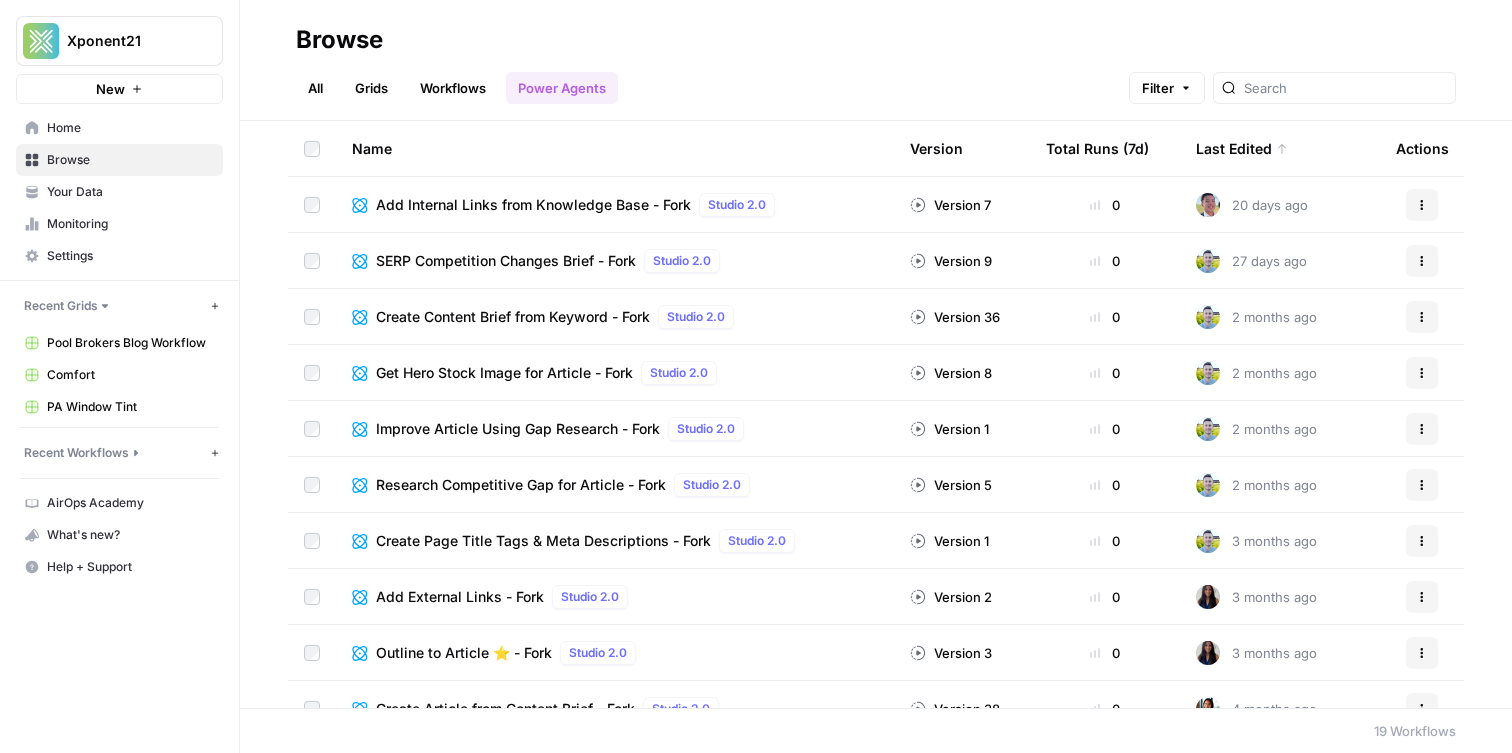 click on "Grids" at bounding box center [371, 88] 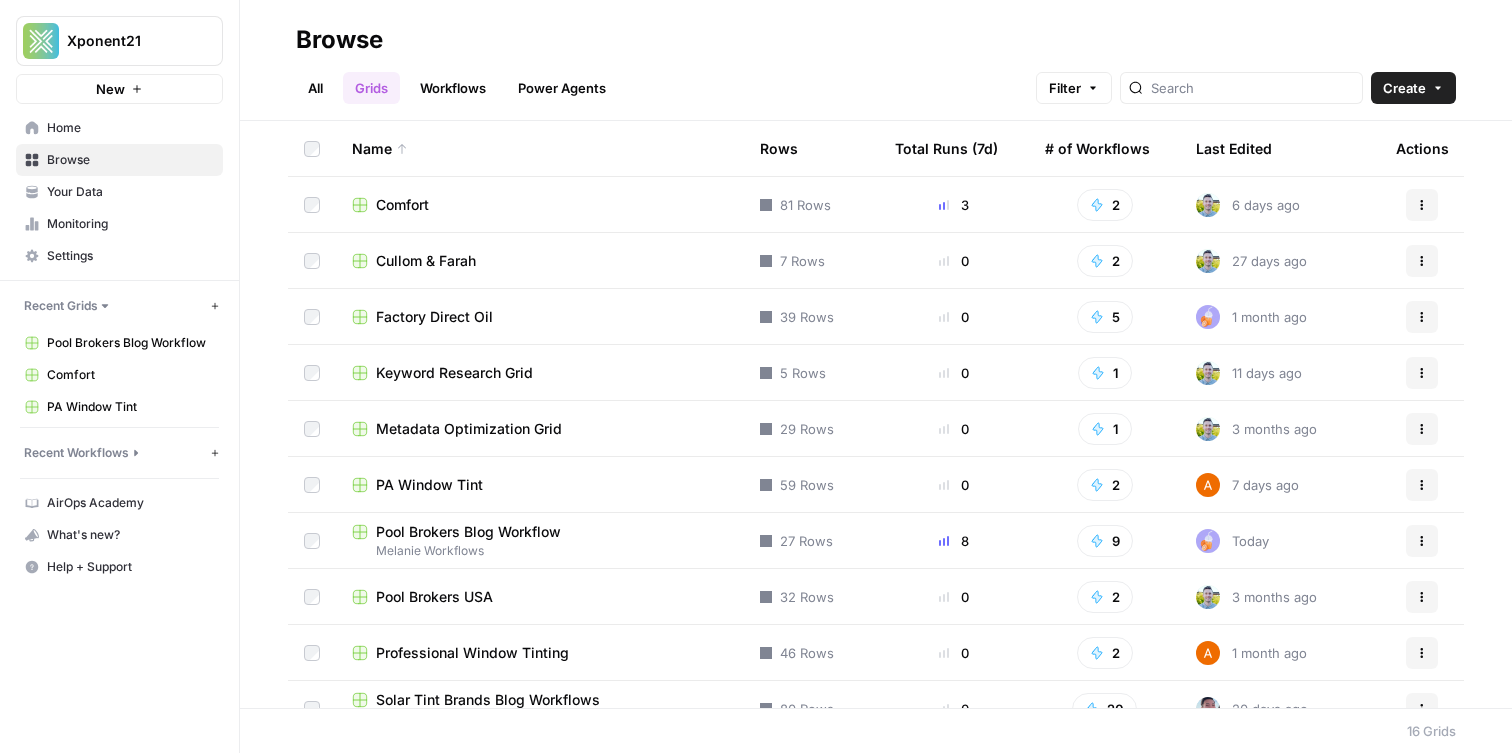 click on "Comfort" at bounding box center (402, 205) 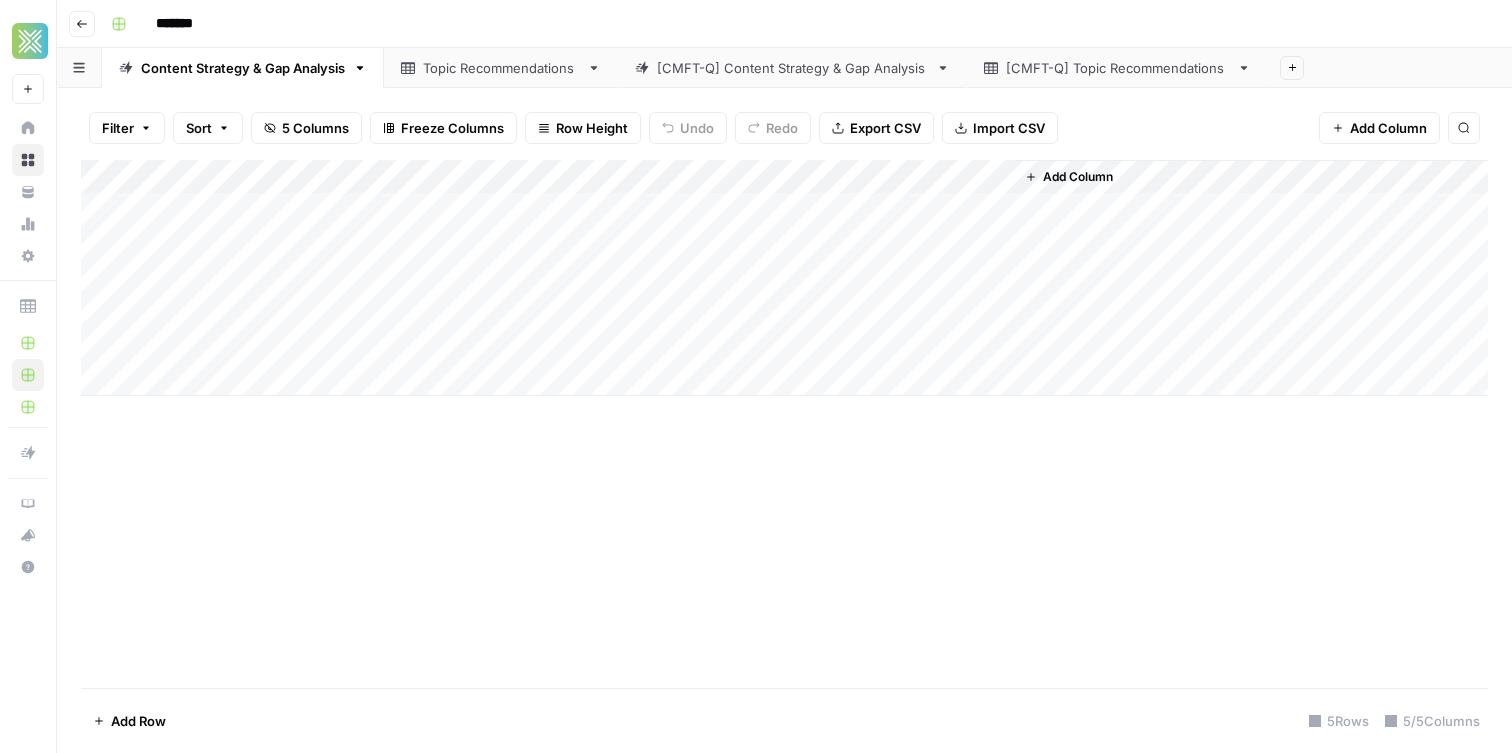 click on "Add Column" at bounding box center [784, 278] 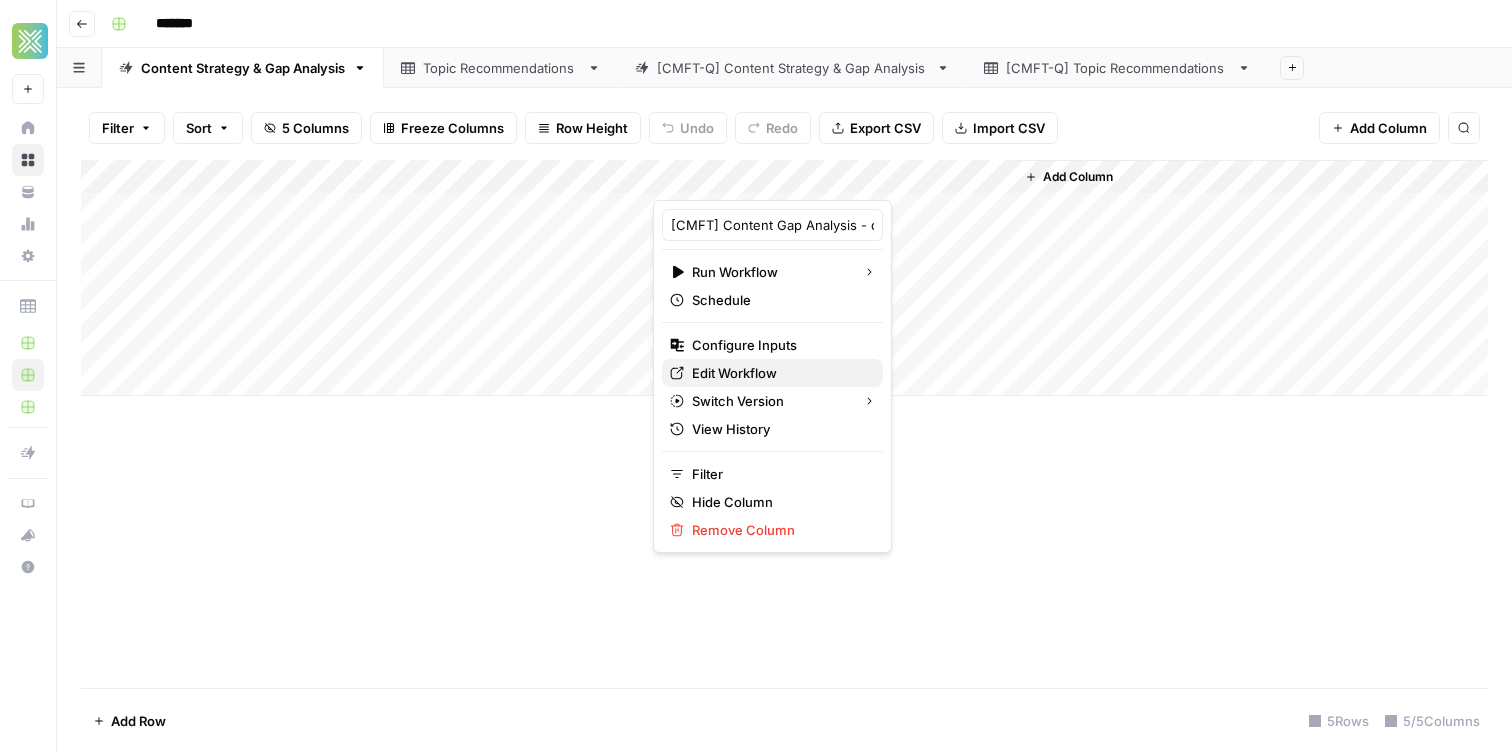 click on "Edit Workflow" at bounding box center (779, 373) 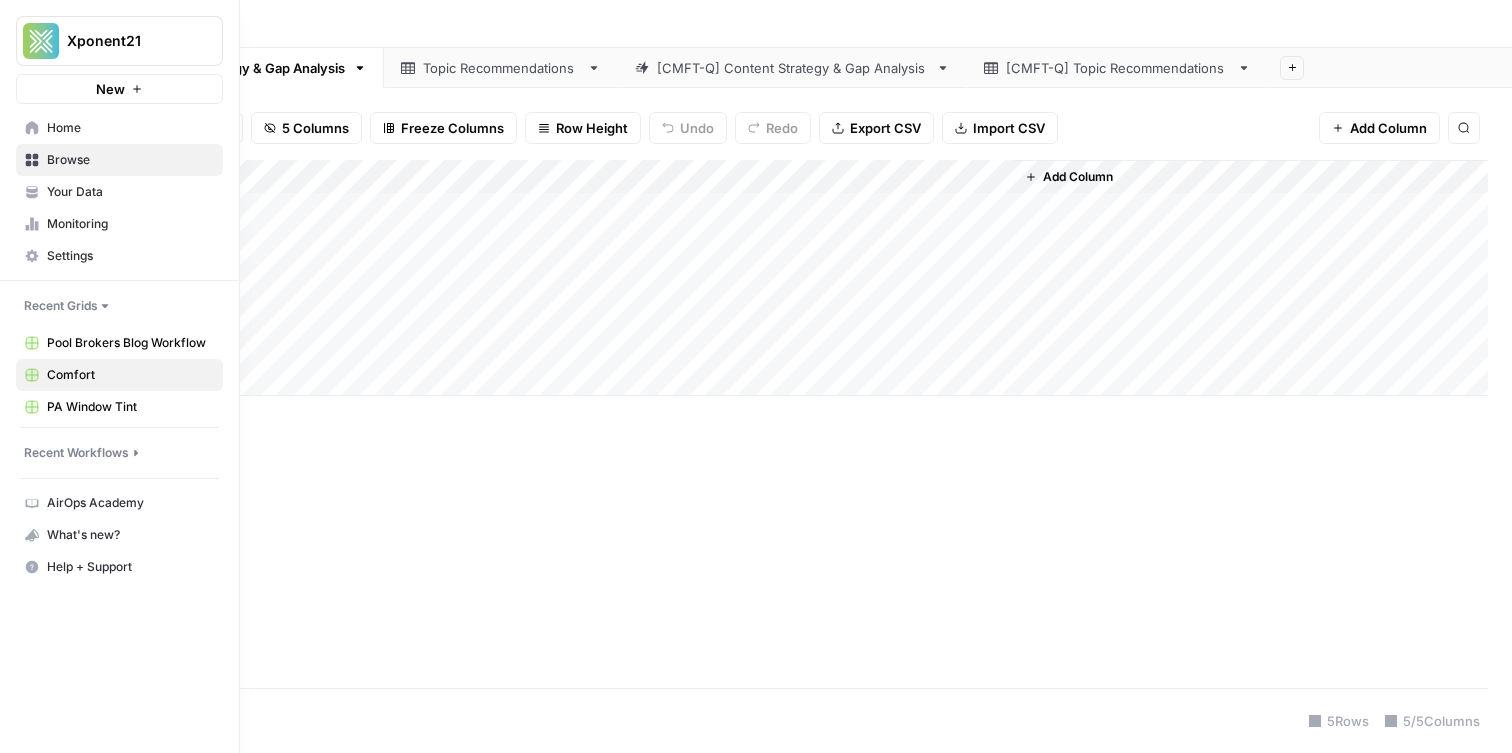 click 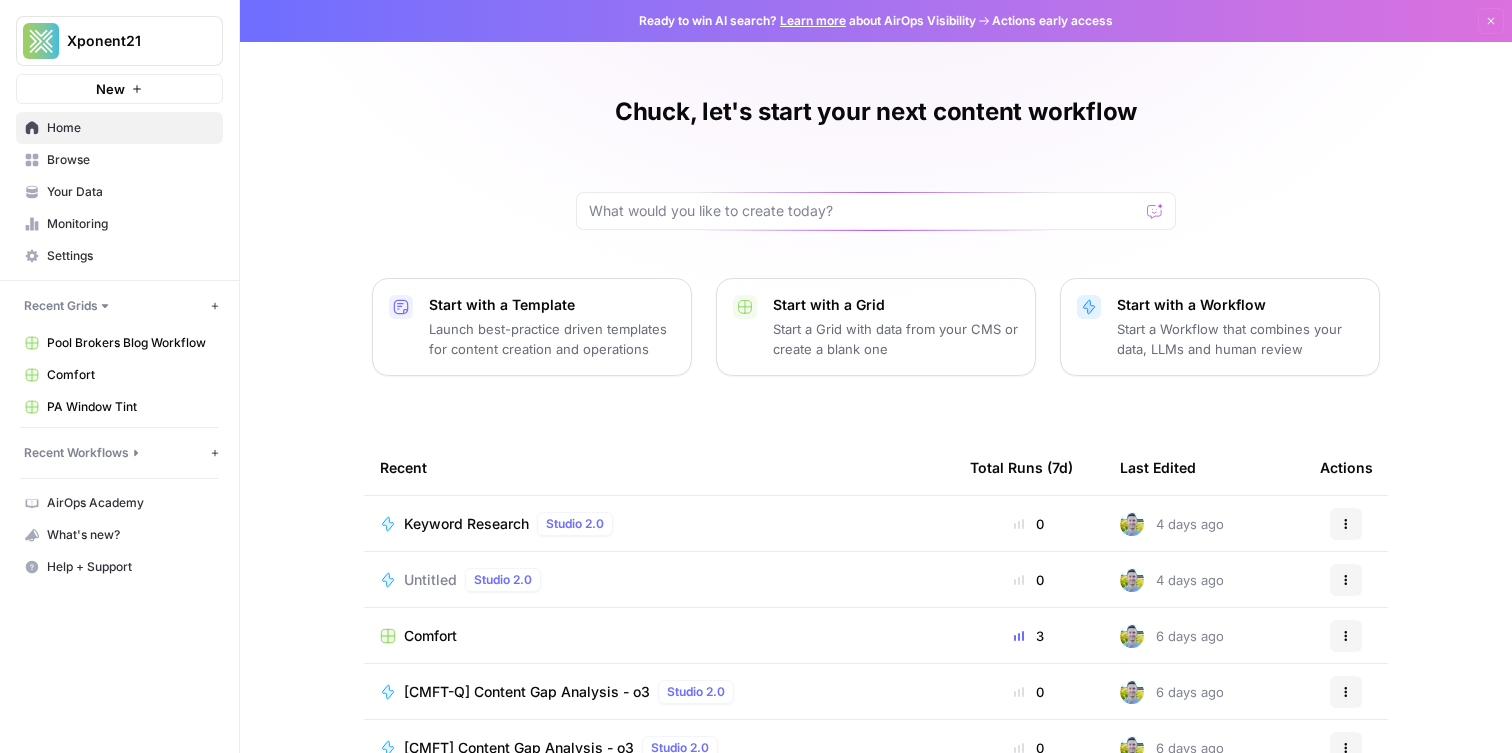 click on "Your Data" at bounding box center (130, 192) 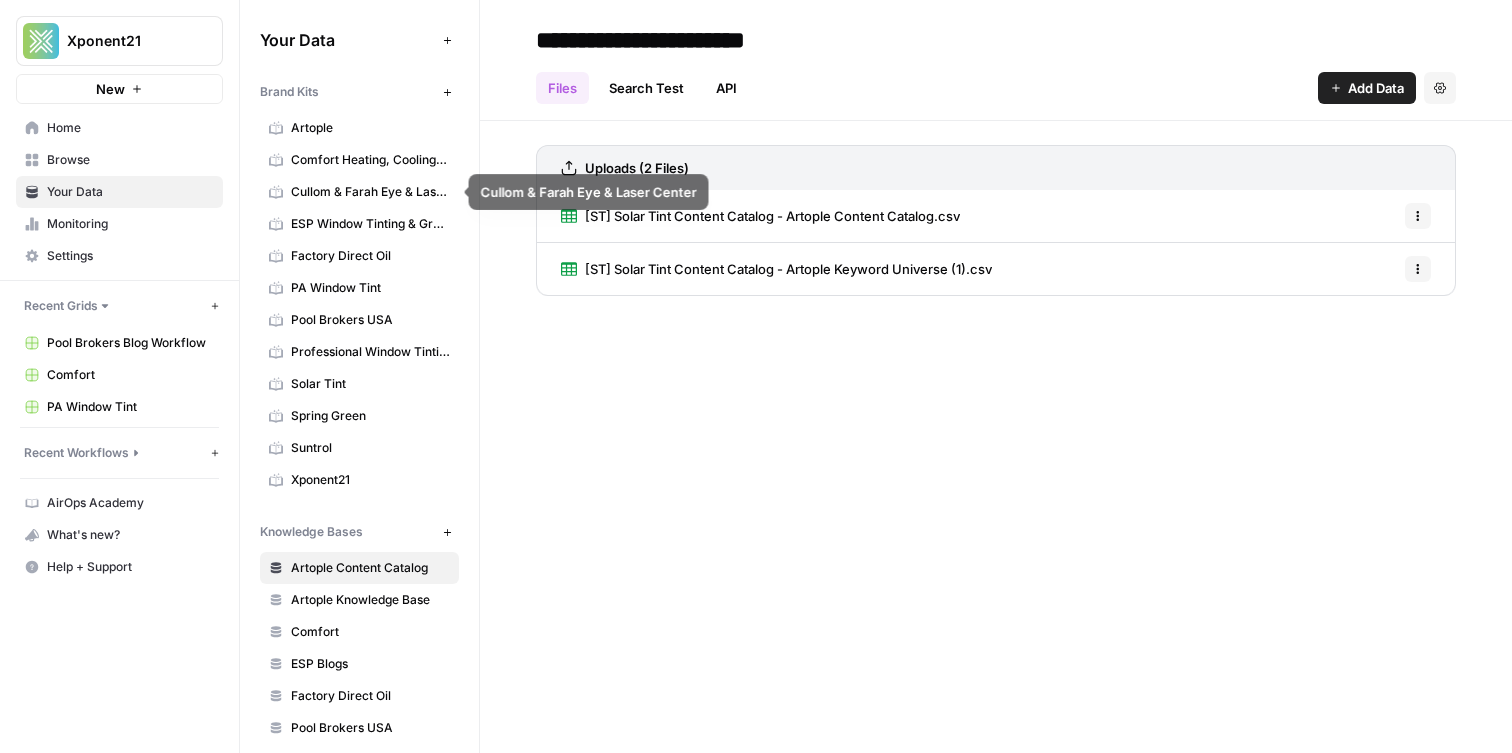 click on "Comfort Heating, Cooling, Electrical & Plumbing" at bounding box center [370, 160] 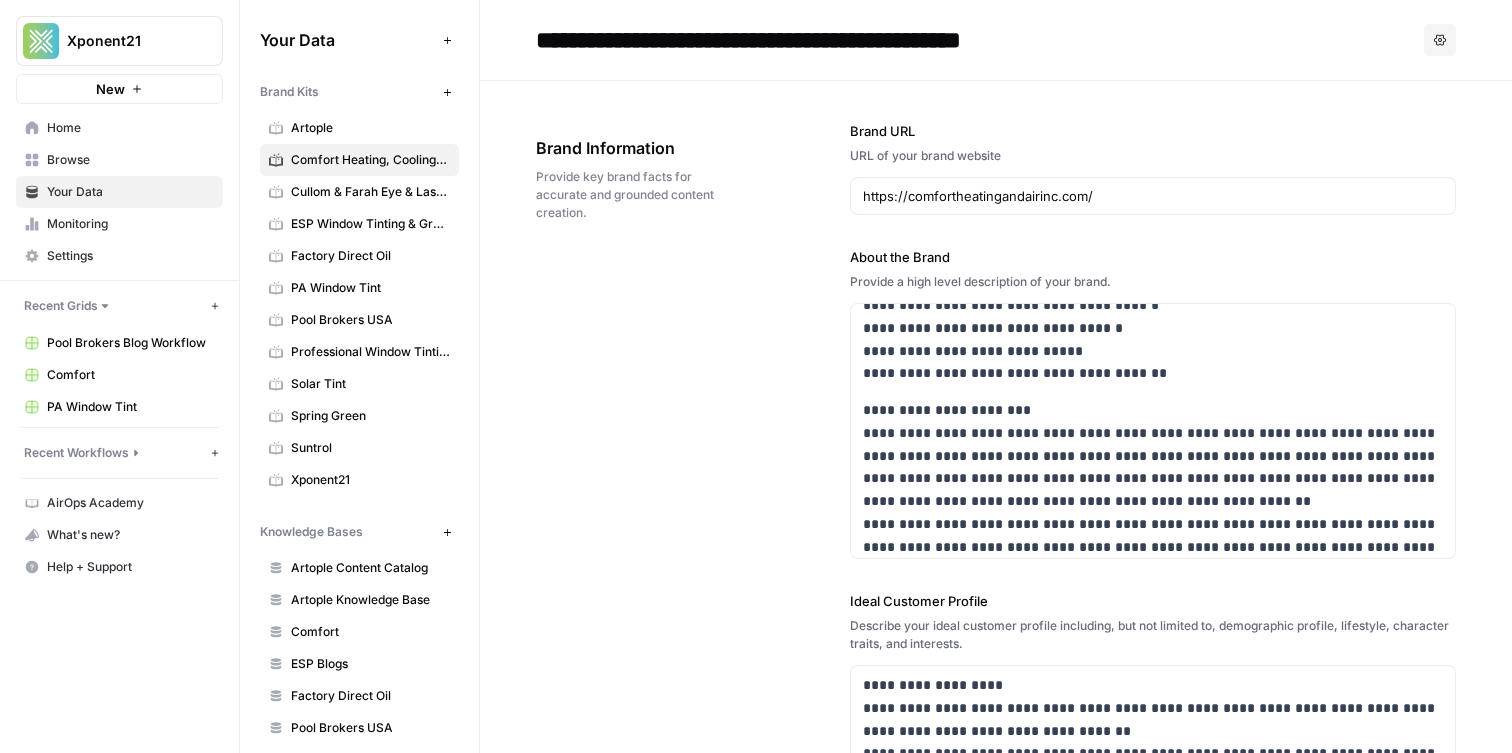 scroll, scrollTop: 628, scrollLeft: 0, axis: vertical 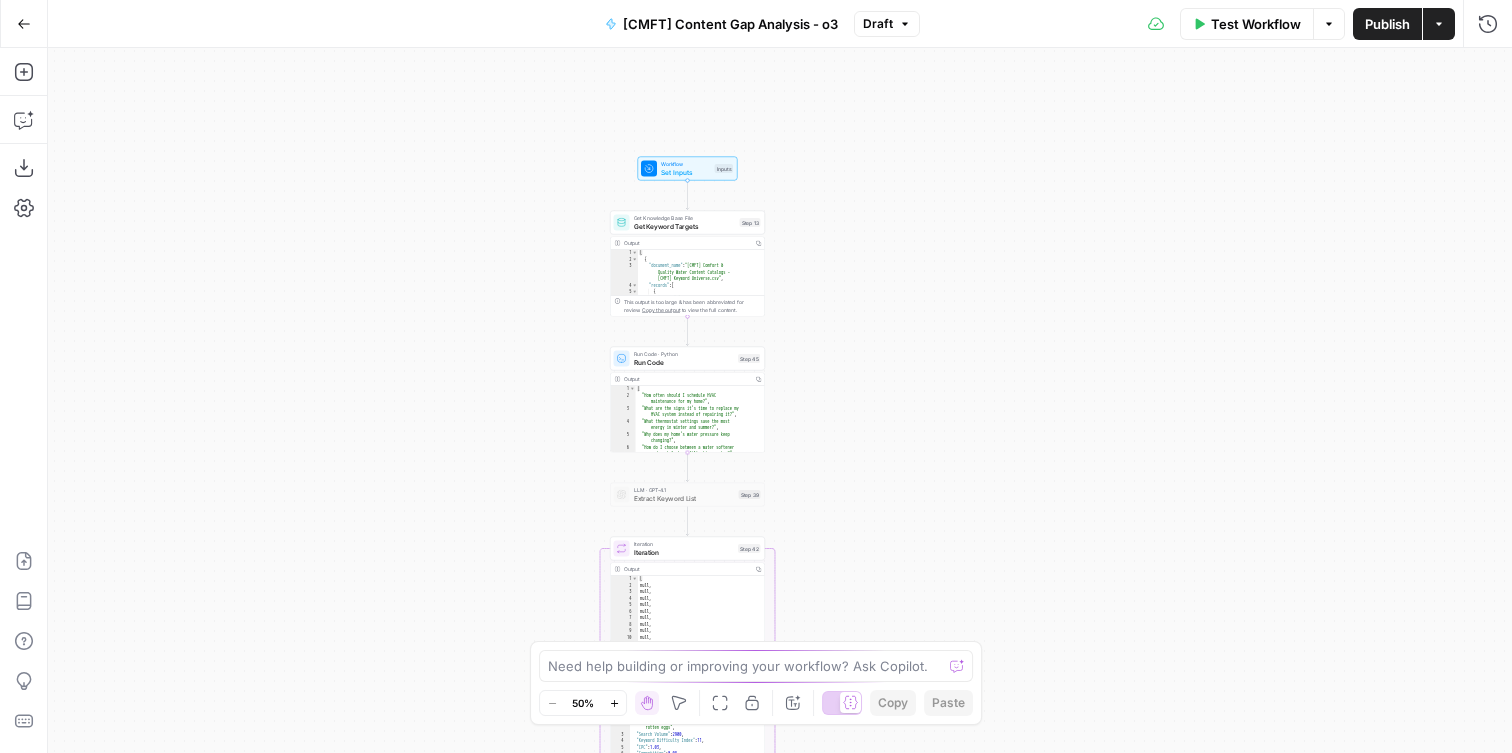 click 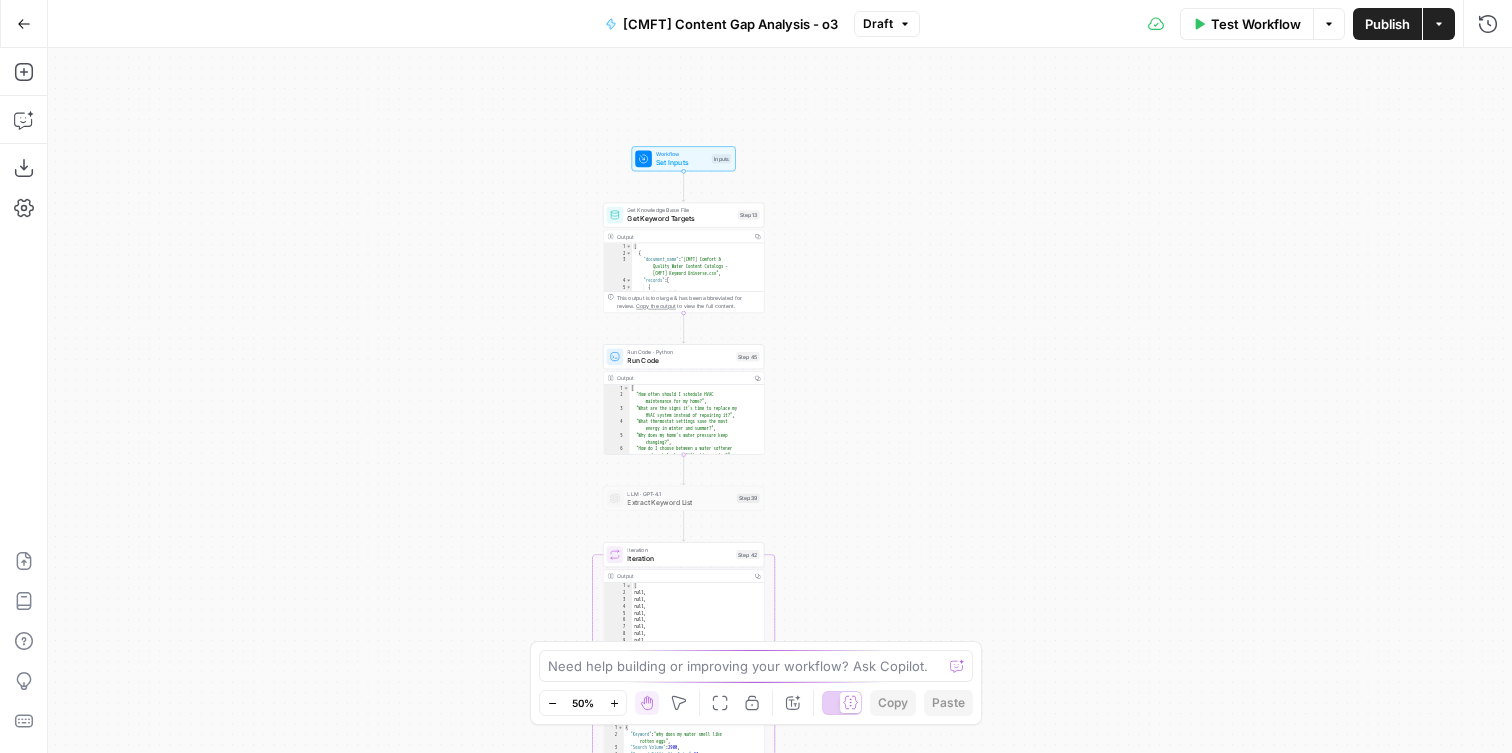 click 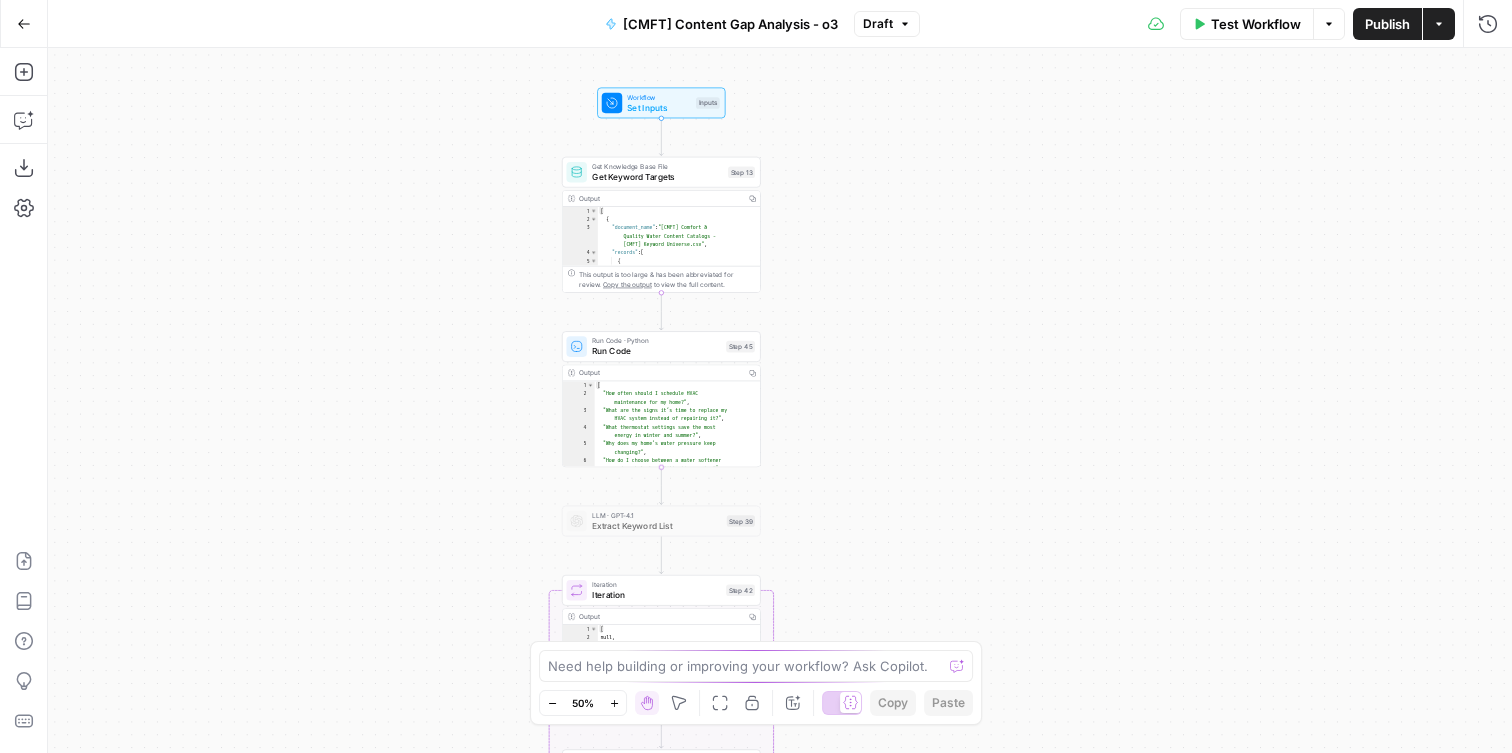 click 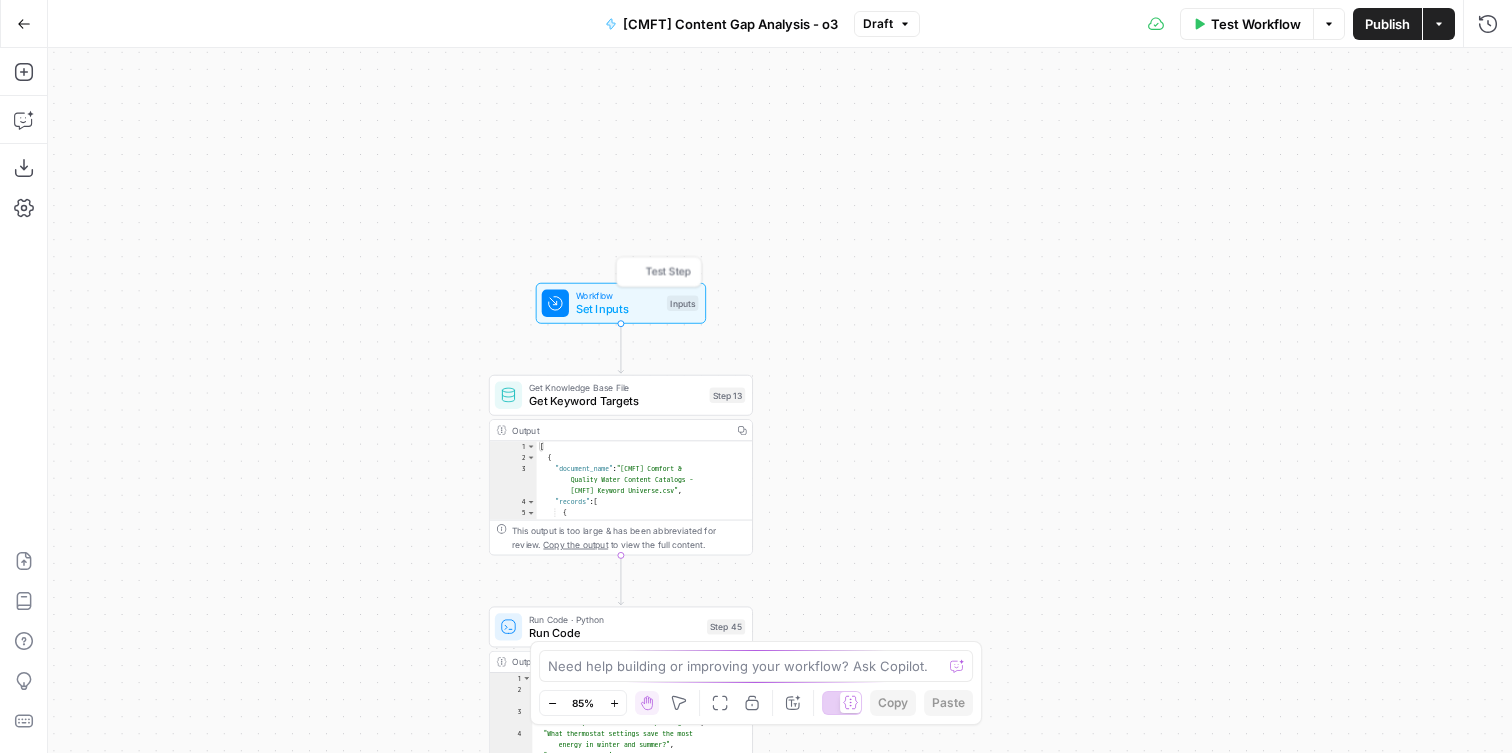 click on "Workflow Set Inputs Inputs Test Step" at bounding box center (621, 303) 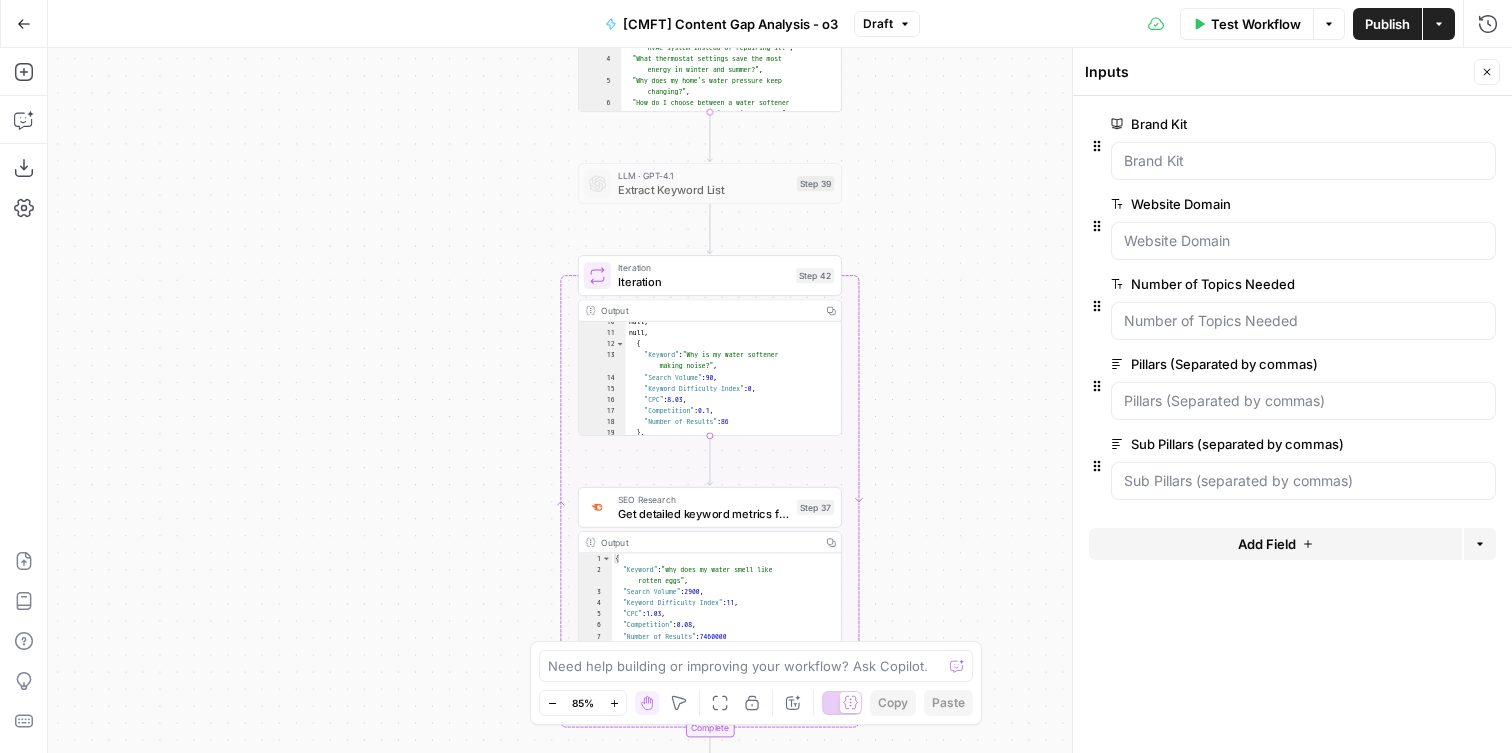 scroll, scrollTop: 301, scrollLeft: 0, axis: vertical 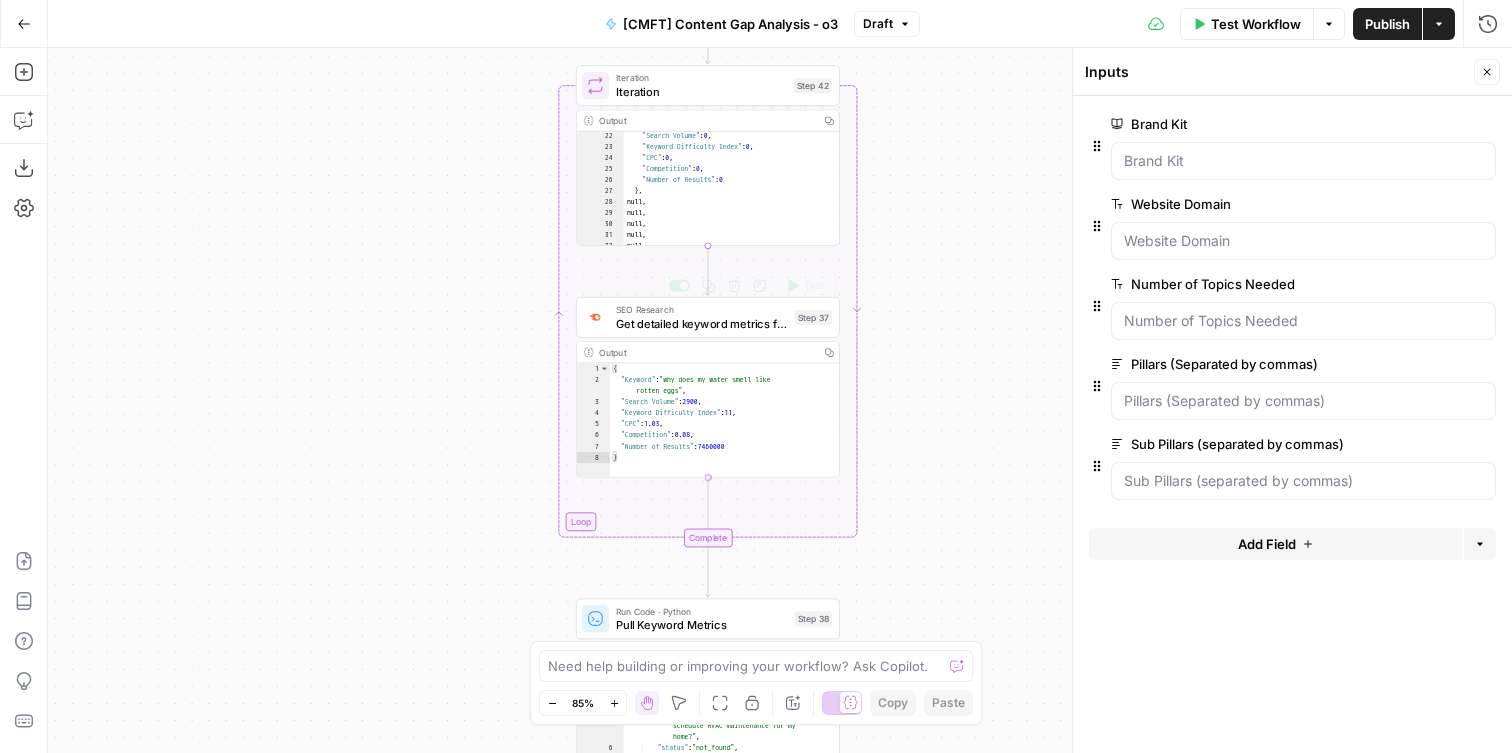 click on "Get detailed keyword metrics for prioritization" at bounding box center [702, 323] 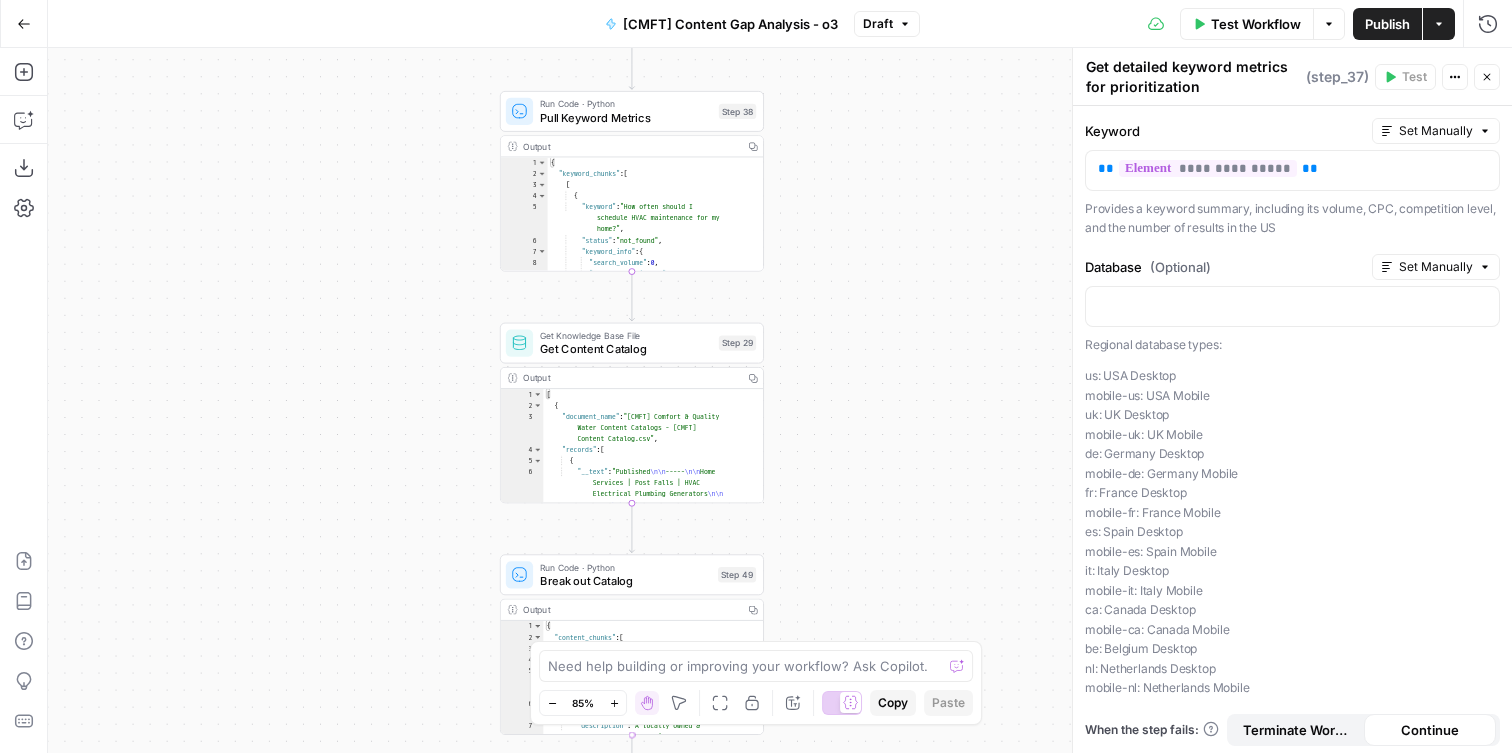 drag, startPoint x: 913, startPoint y: 319, endPoint x: 913, endPoint y: 330, distance: 11 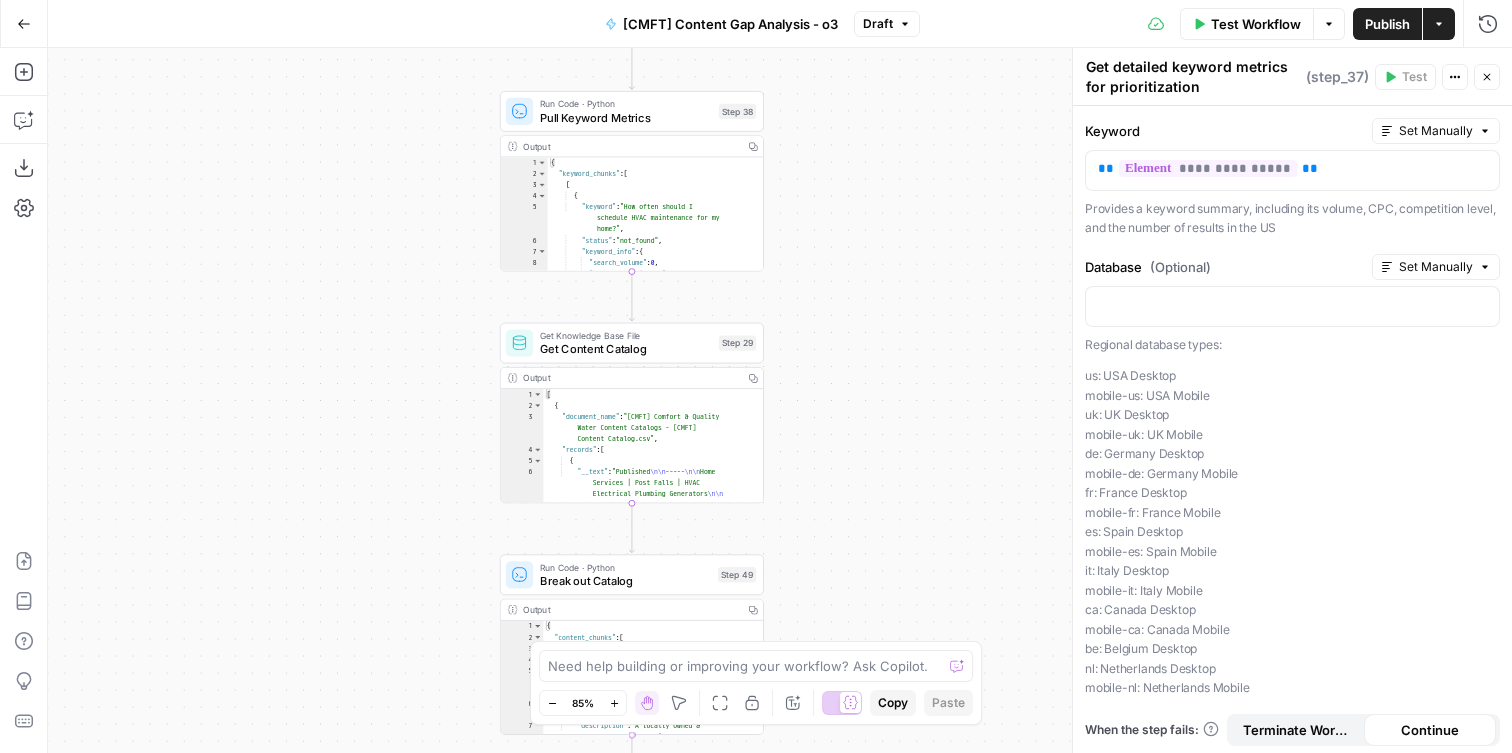 click on "Workflow Set Inputs Inputs Get Knowledge Base File Get Keyword Targets Step 13 Output Copy 1 2 3 4 5 6 [    {      "document_name" :  "[CMFT] Comfort          Quality Water Content Catalogs -           [CMFT] Keyword Universe.csv" ,      "records" :  [         {           "__text" :  "How often should I               schedule HVAC maintenance for my               home? \n\n ----- \n\n Medium \n\n              ----- \n\n HVAC \n\n              ----- \n\n Awareness" ,     This output is too large        & has been abbreviated for review.   Copy the output   to view the full content. Run Code · Python Run Code Step 45 Output Copy 1 2 3 4 5 6 7 [    "How often should I schedule HVAC         maintenance for my home?" ,    "What are the signs it’s time to replace my         HVAC system instead of repairing it?" ,    "What thermostat settings save the most         energy in winter and summer?" ,           changing?" ,    ,    ," at bounding box center [780, 400] 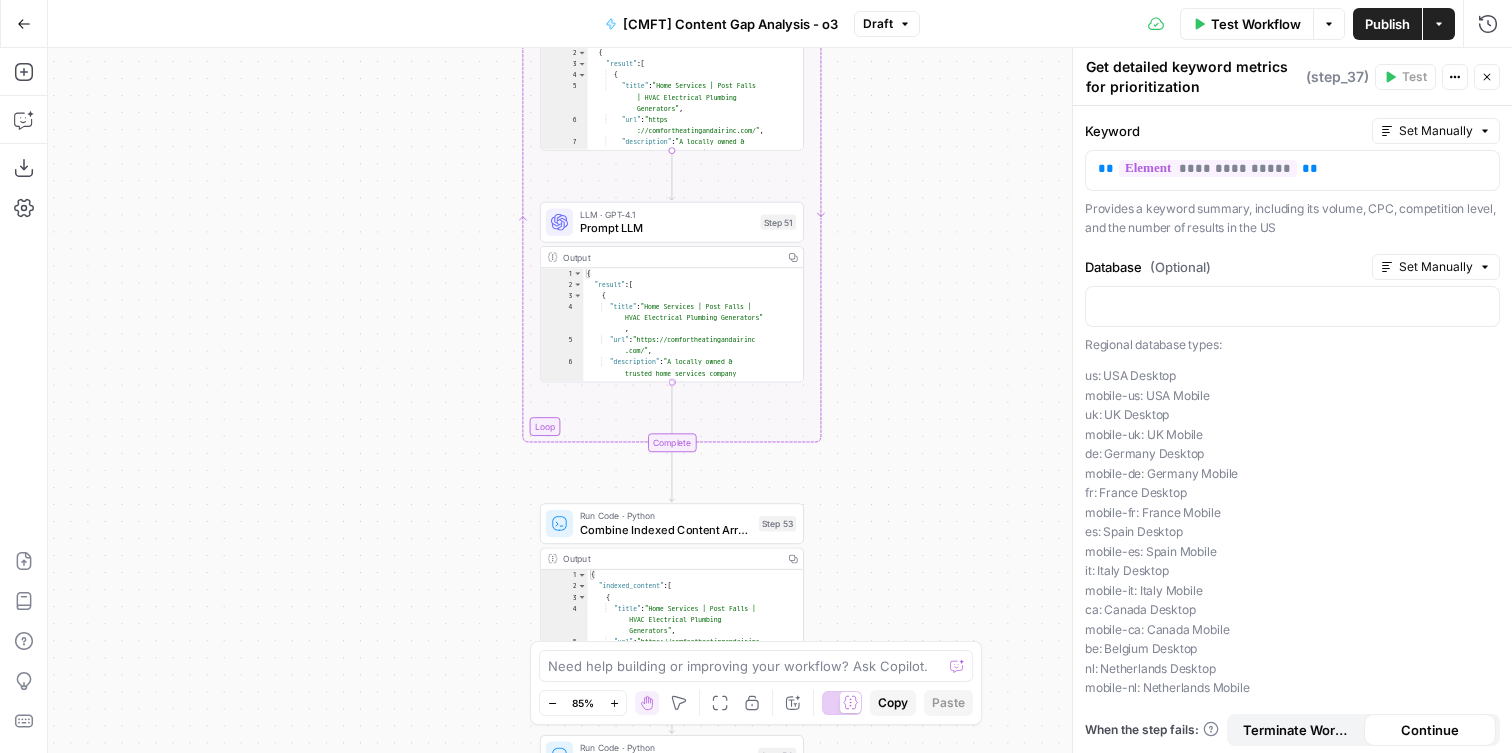 click on "LLM · GPT-4.1" at bounding box center [667, 215] 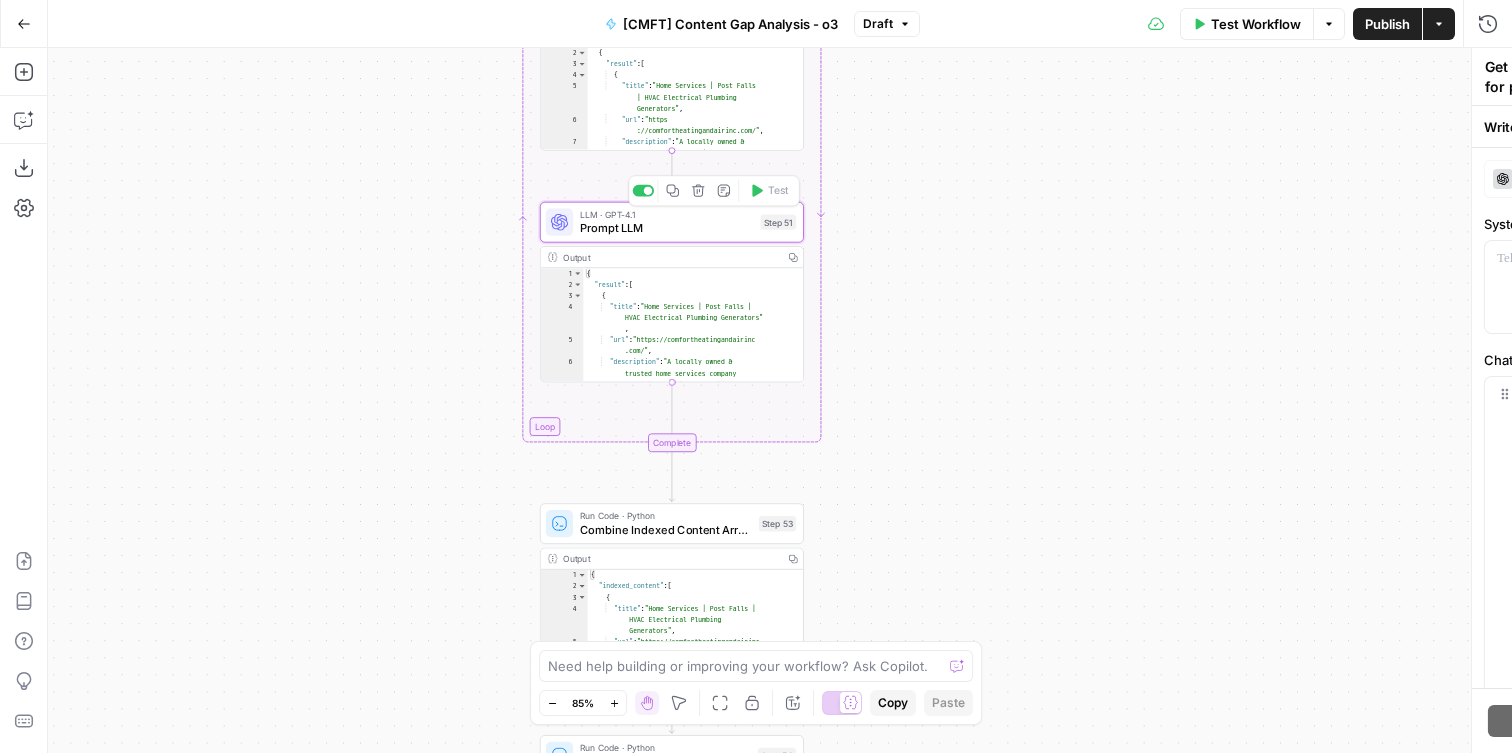 type on "Prompt LLM" 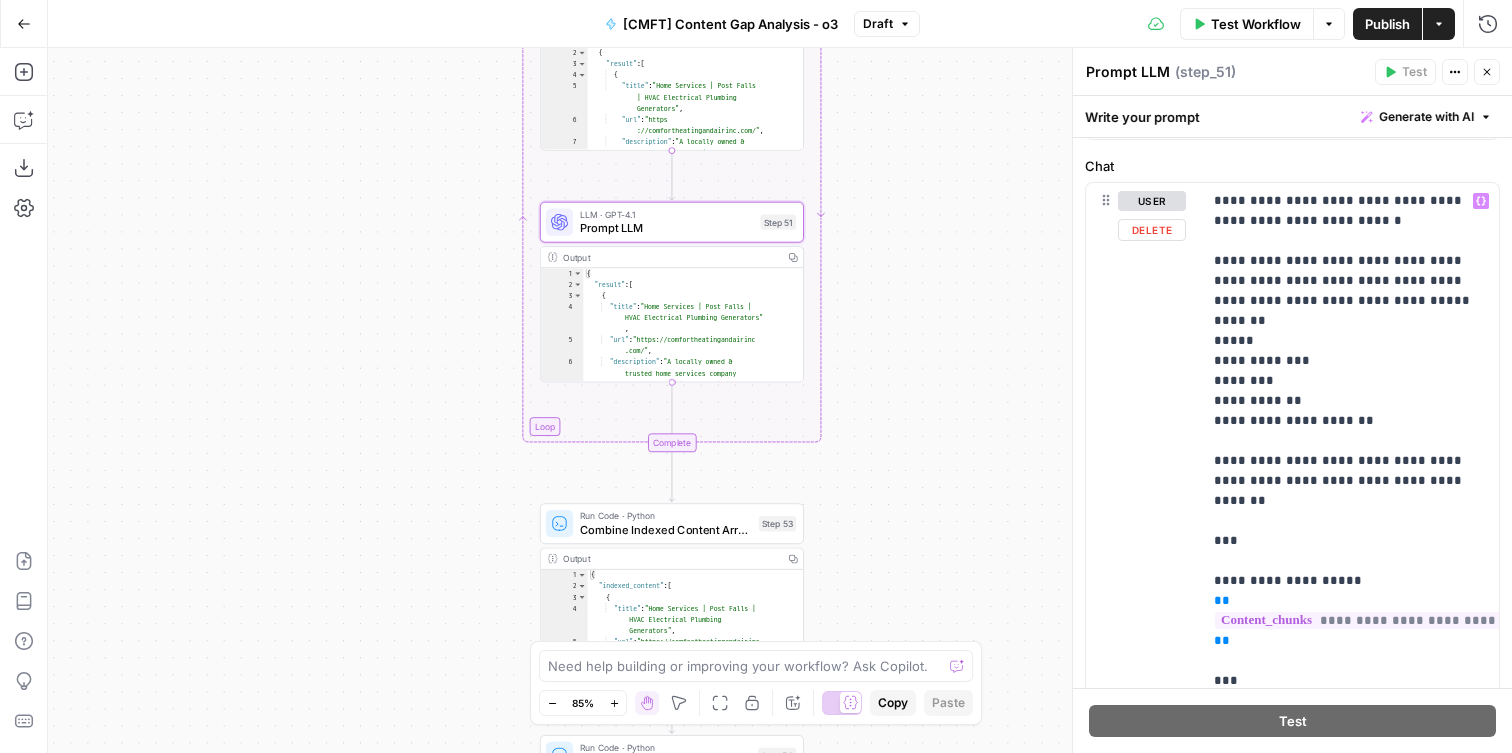 scroll, scrollTop: 187, scrollLeft: 0, axis: vertical 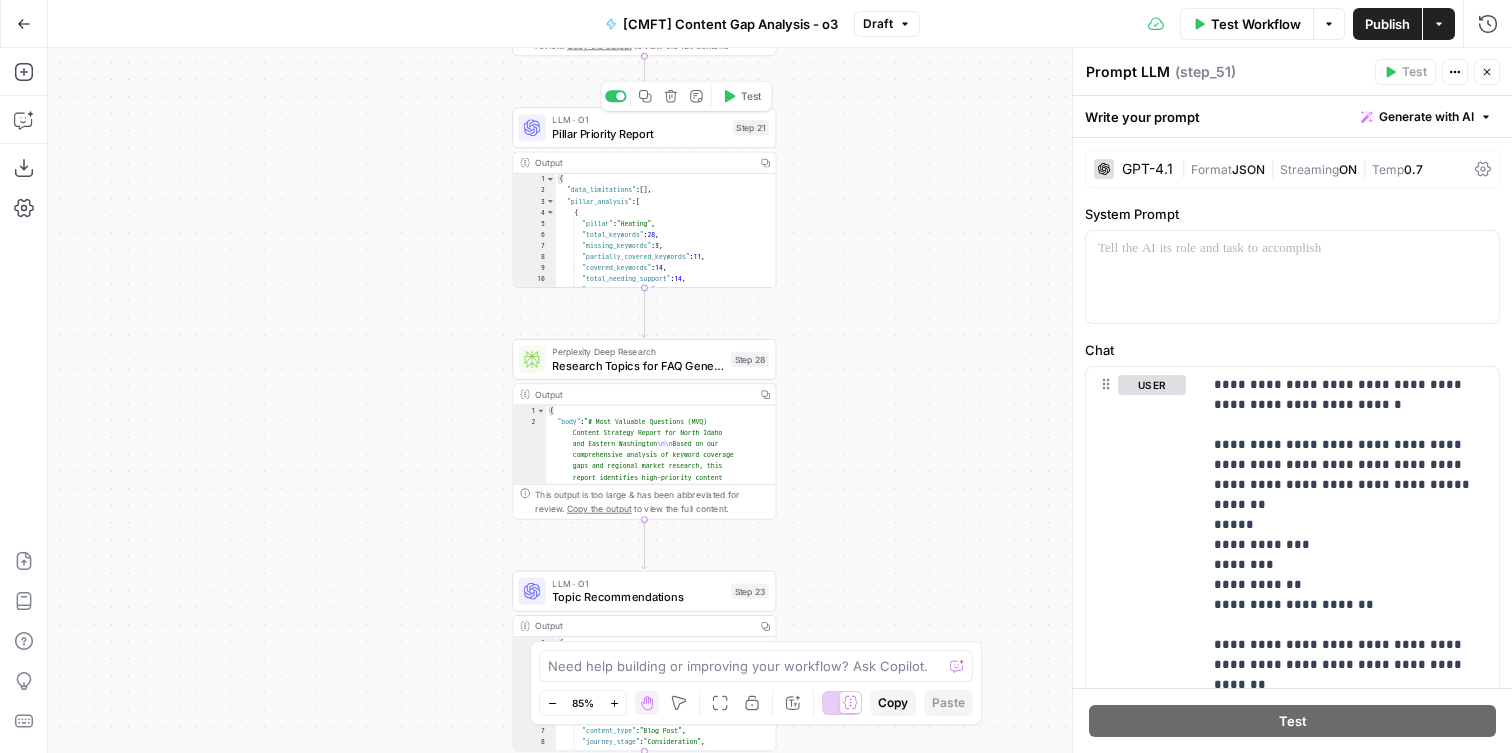 click on "Pillar Priority Report" at bounding box center [639, 133] 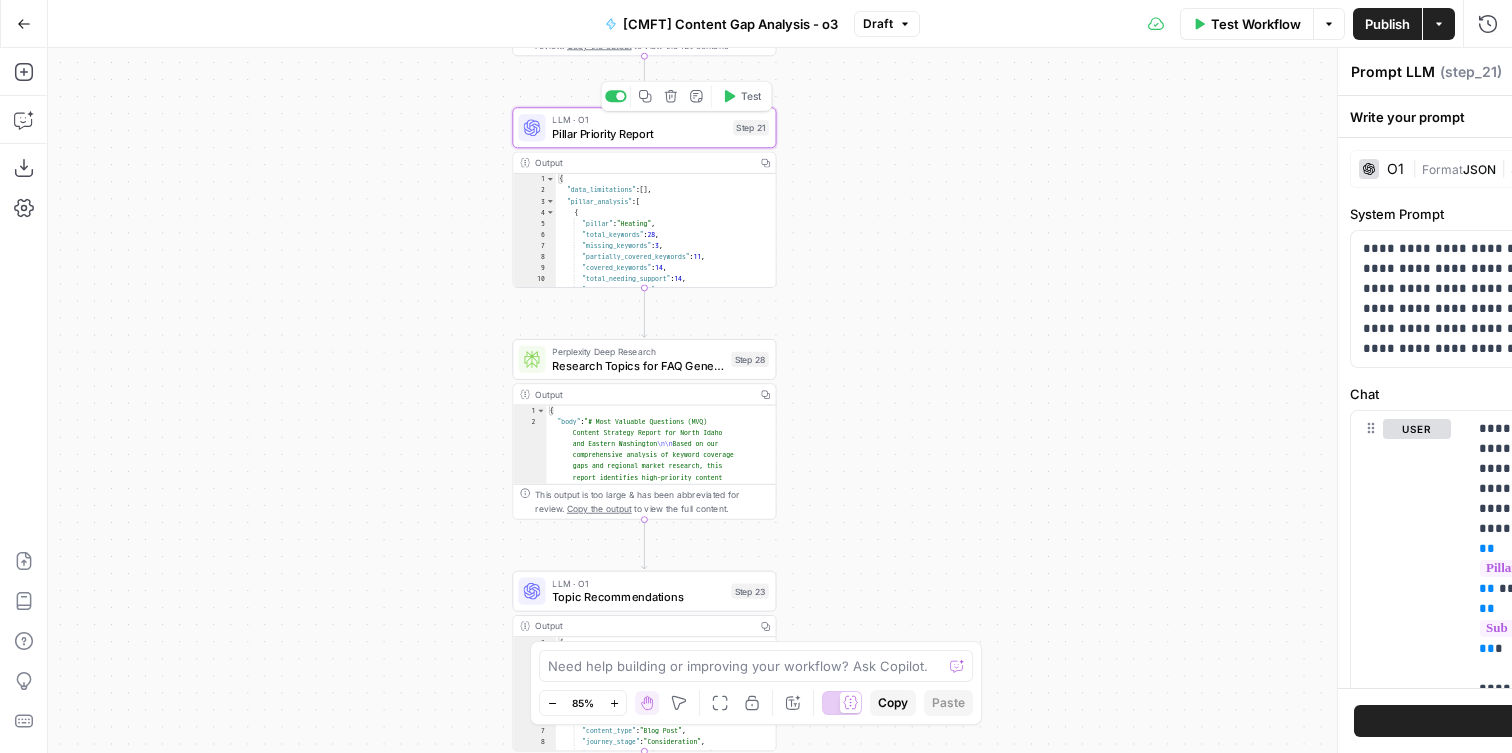 type on "Pillar Priority Report" 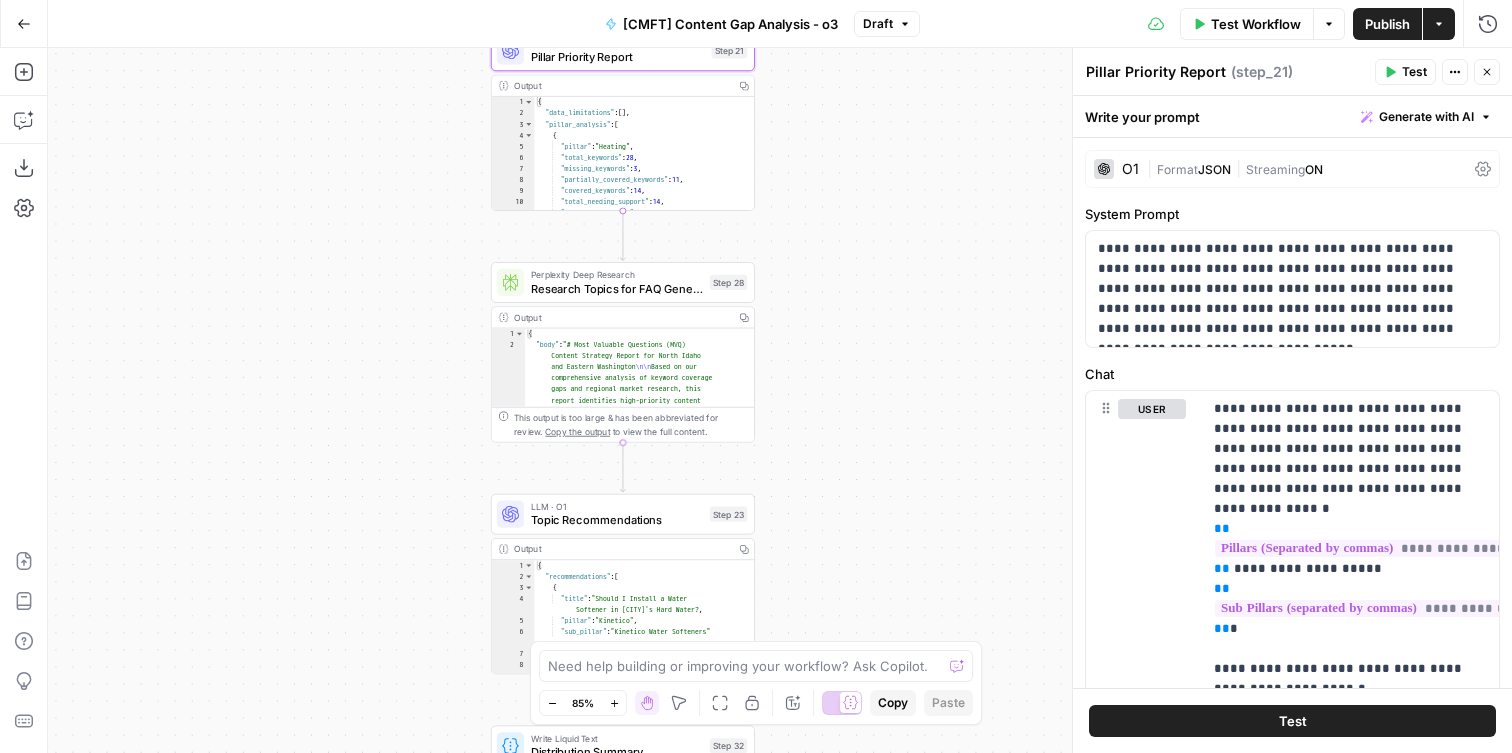 click on "Research Topics for FAQ Generation" at bounding box center [617, 288] 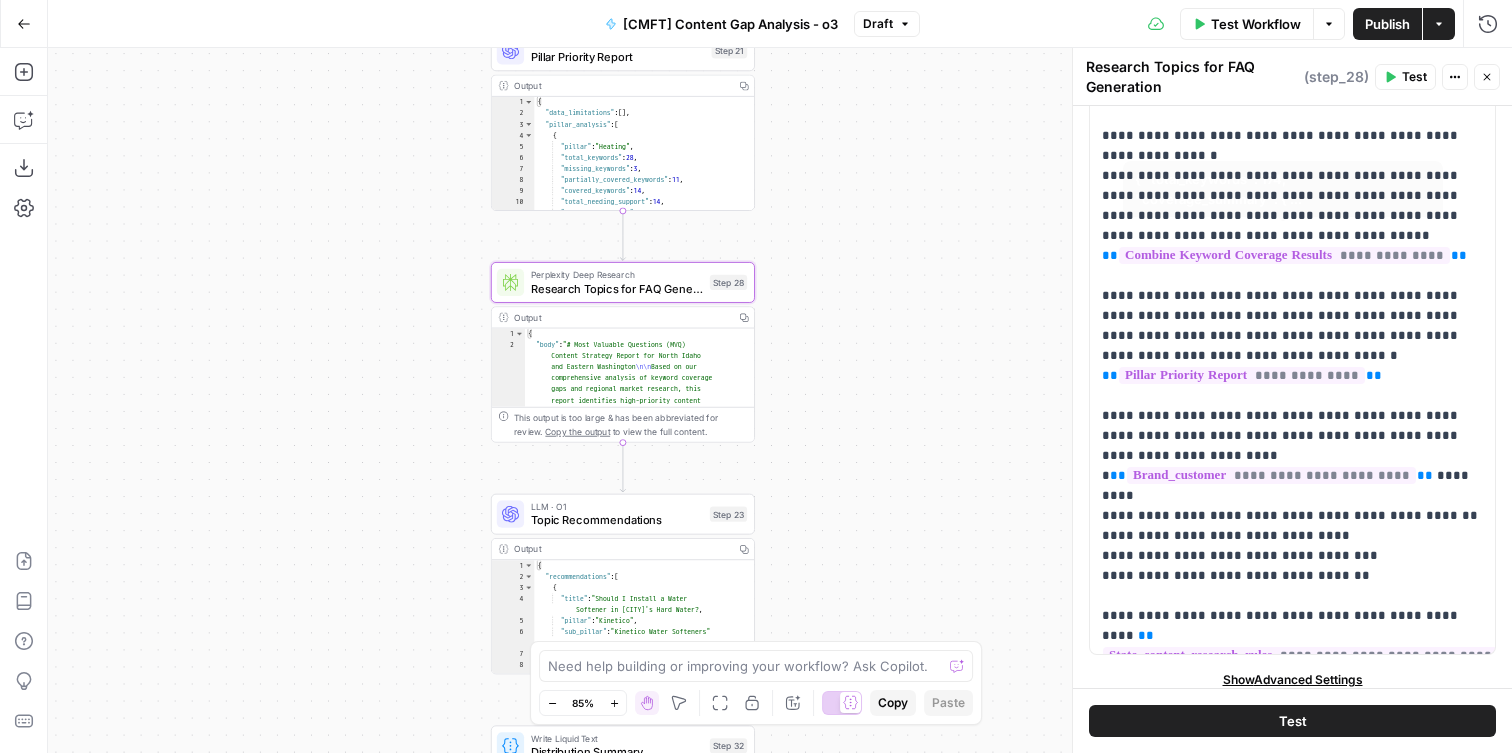 scroll, scrollTop: 228, scrollLeft: 0, axis: vertical 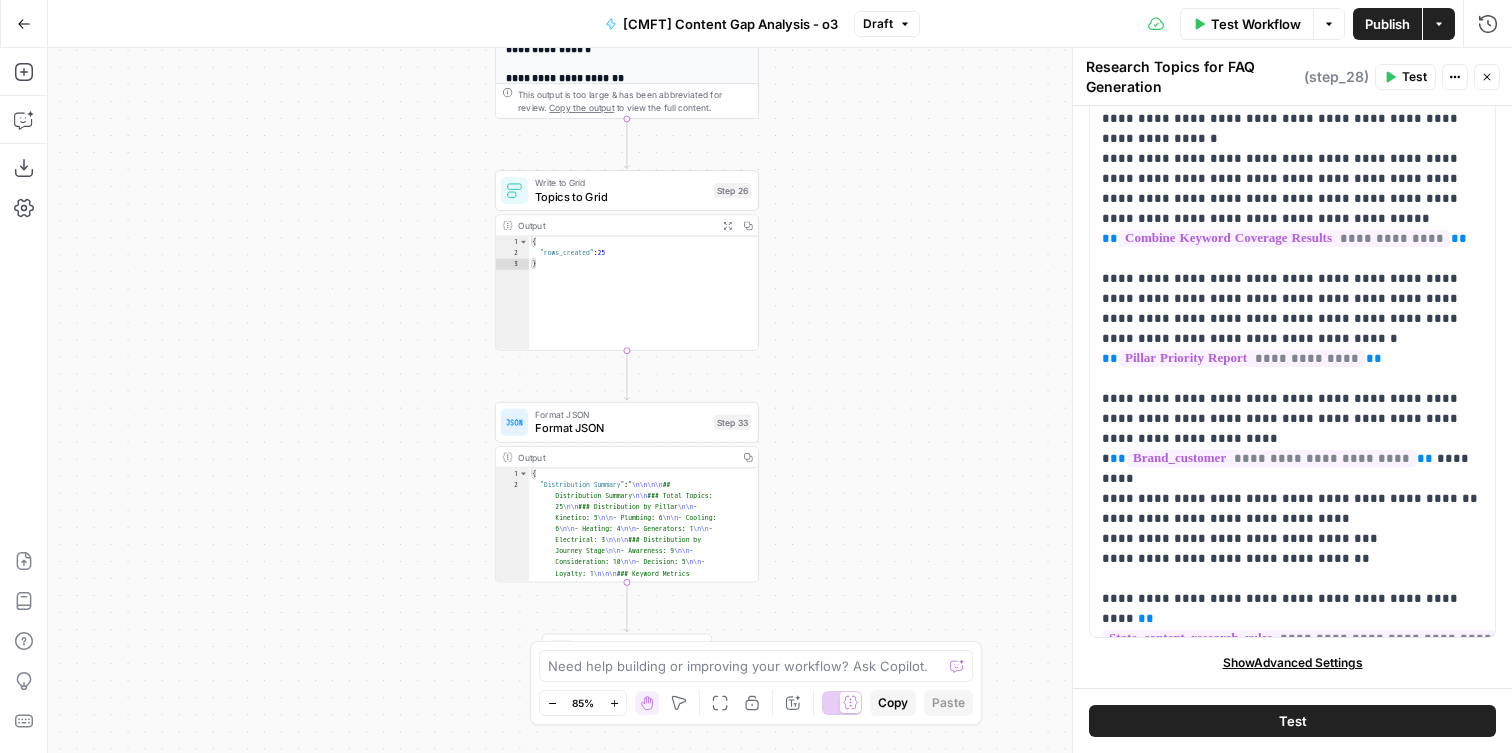 click on "Go Back" at bounding box center [24, 24] 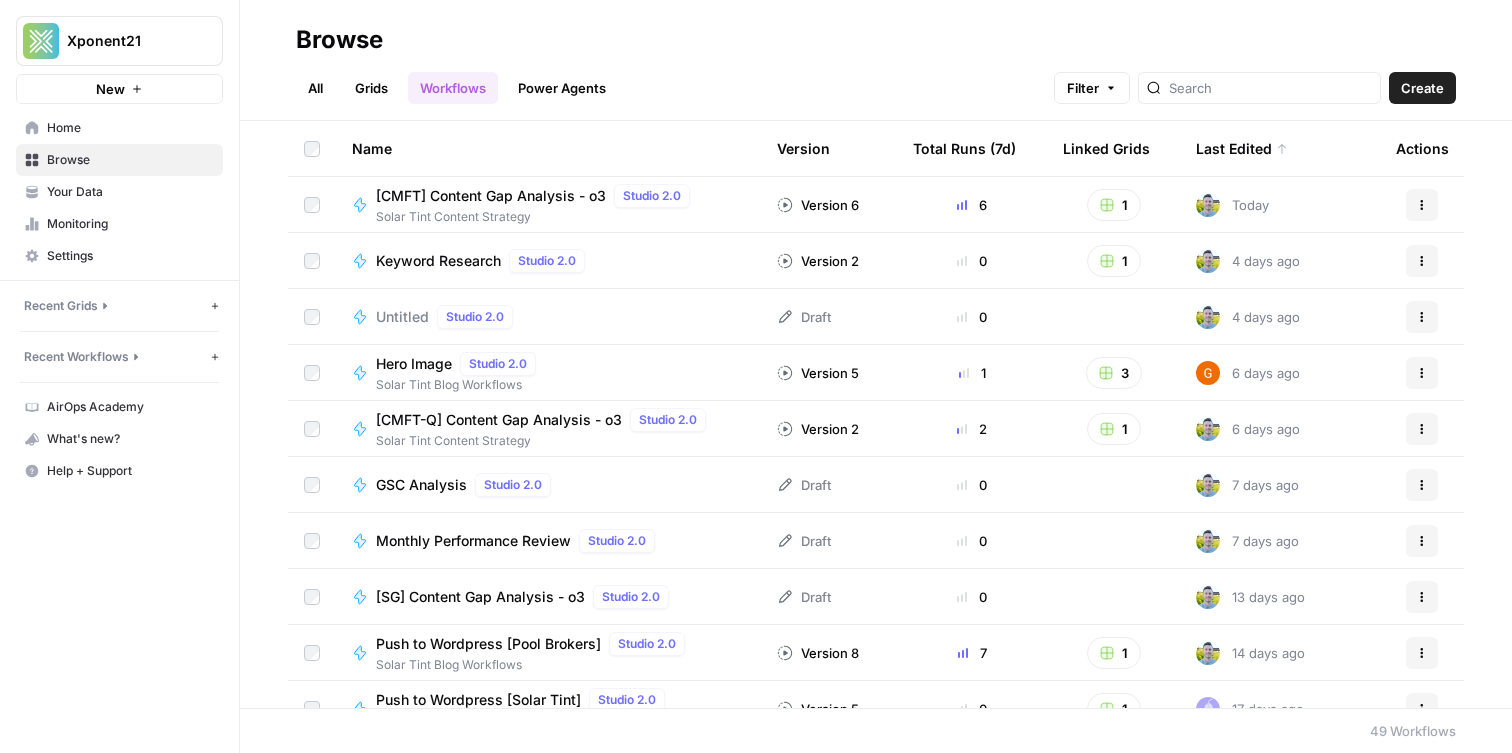 click on "Workflows" at bounding box center (453, 88) 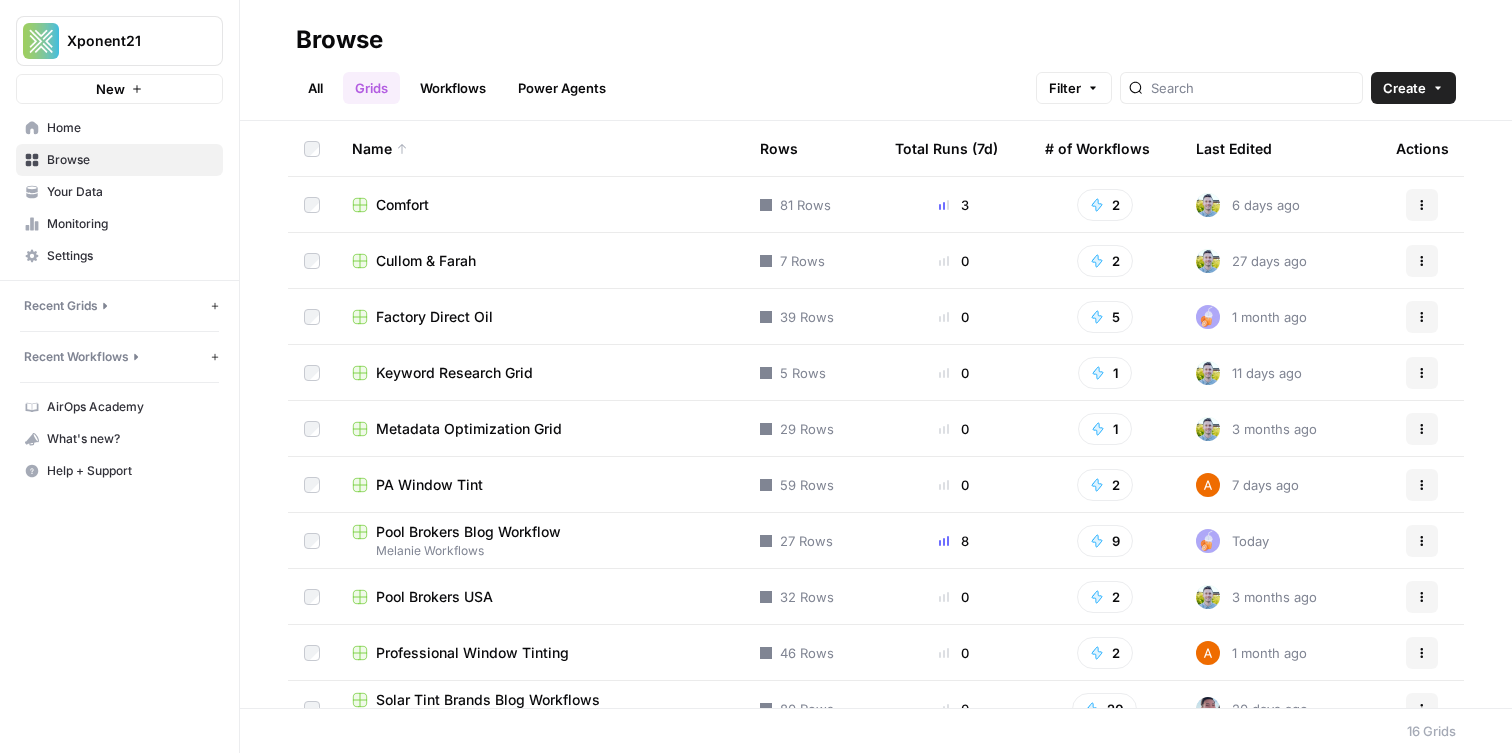 click on "Comfort" at bounding box center [540, 204] 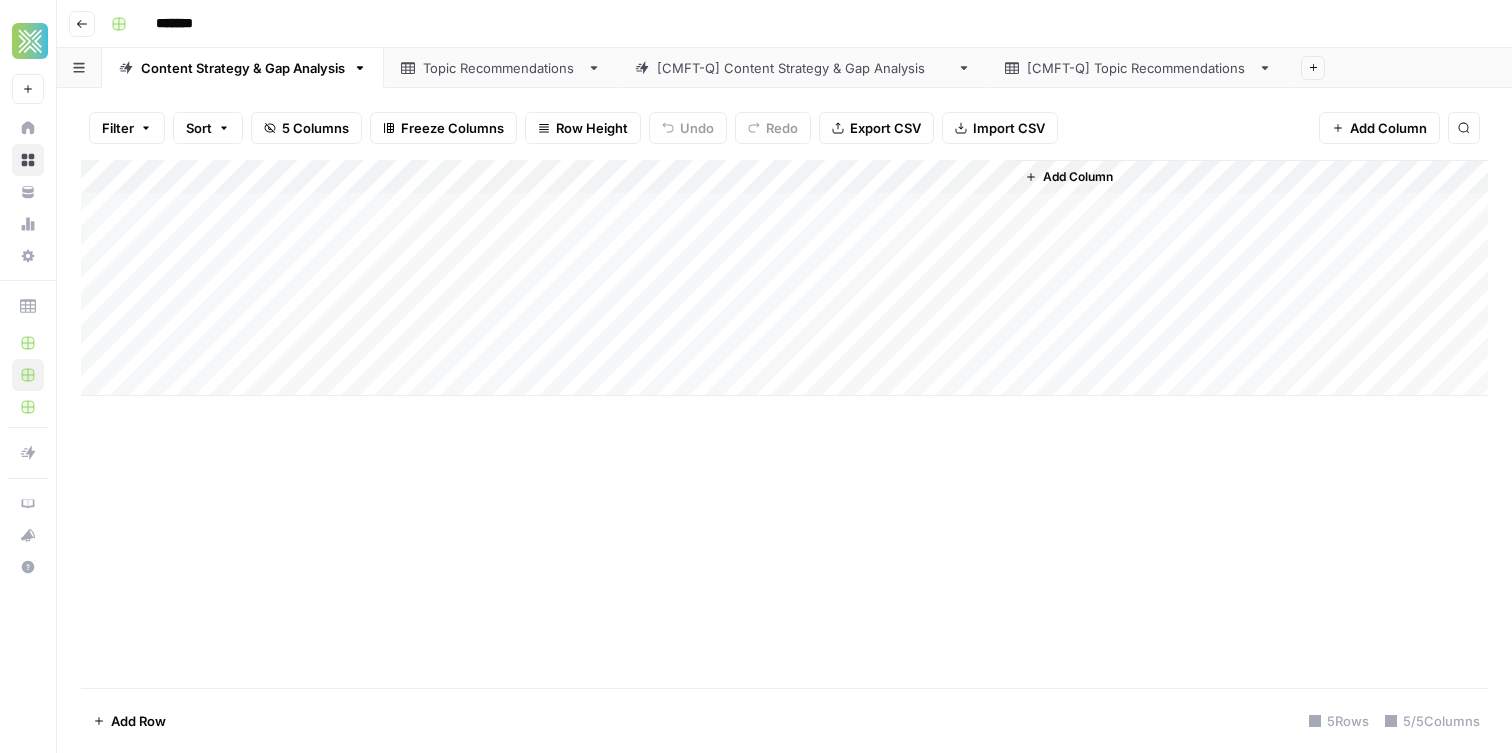 click on "Add Column" at bounding box center [784, 278] 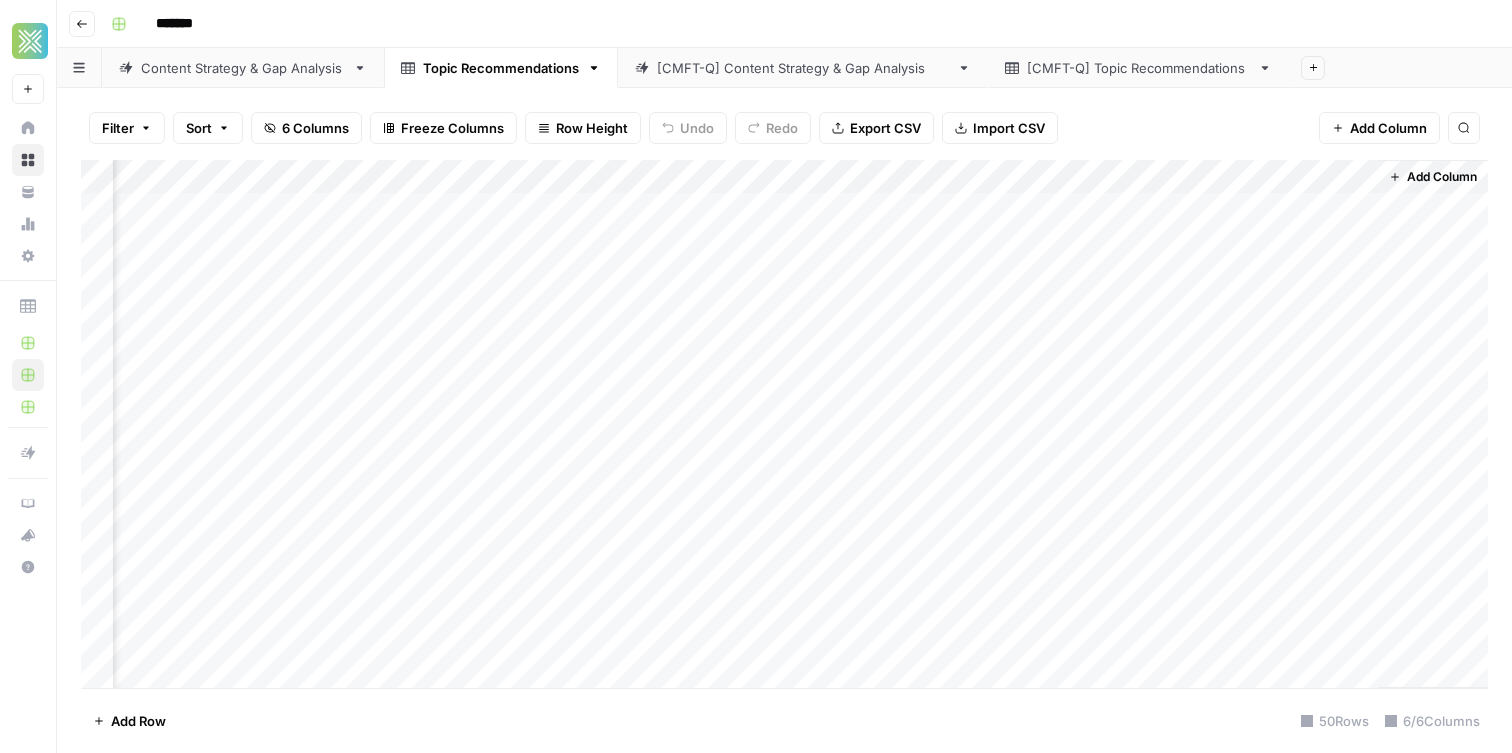 scroll, scrollTop: 0, scrollLeft: 0, axis: both 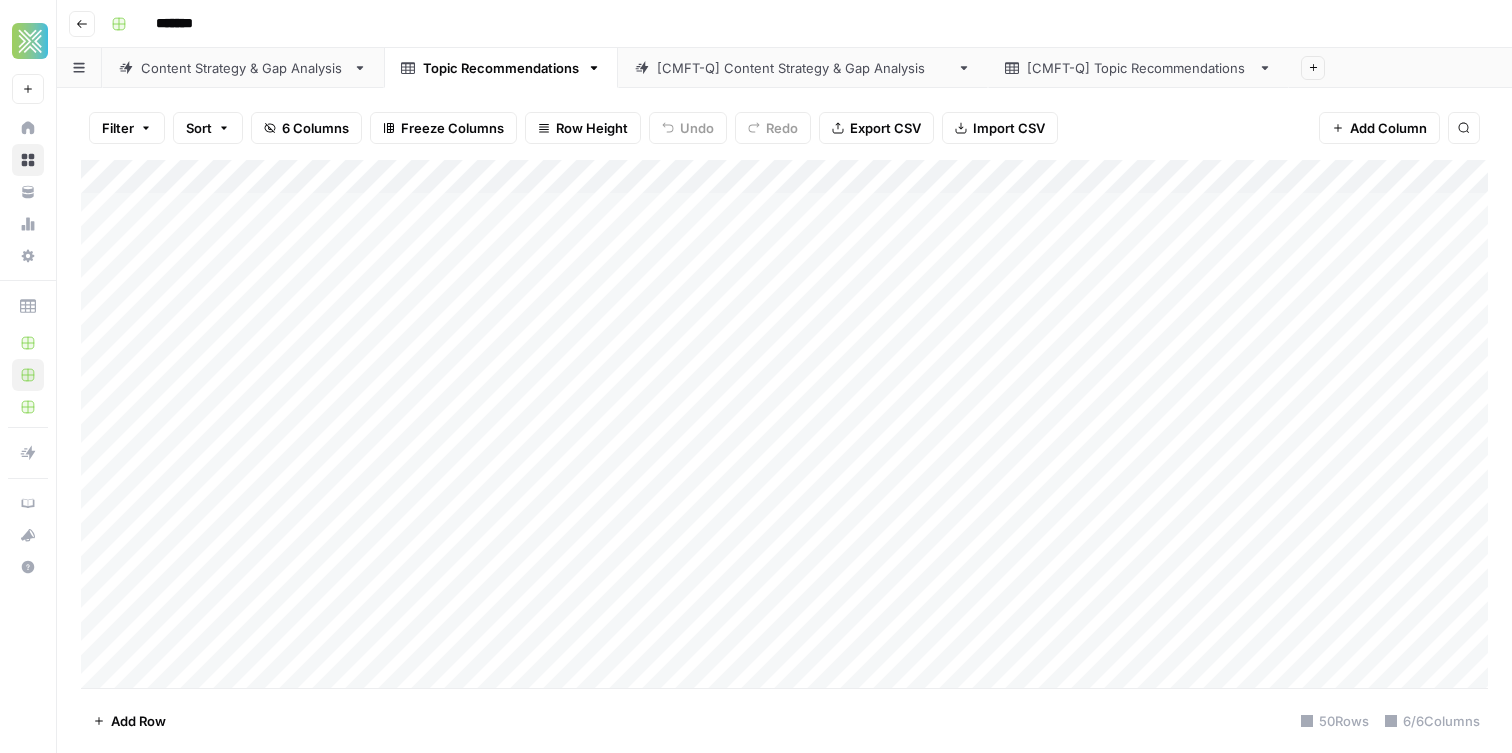 click on "*******" at bounding box center (797, 24) 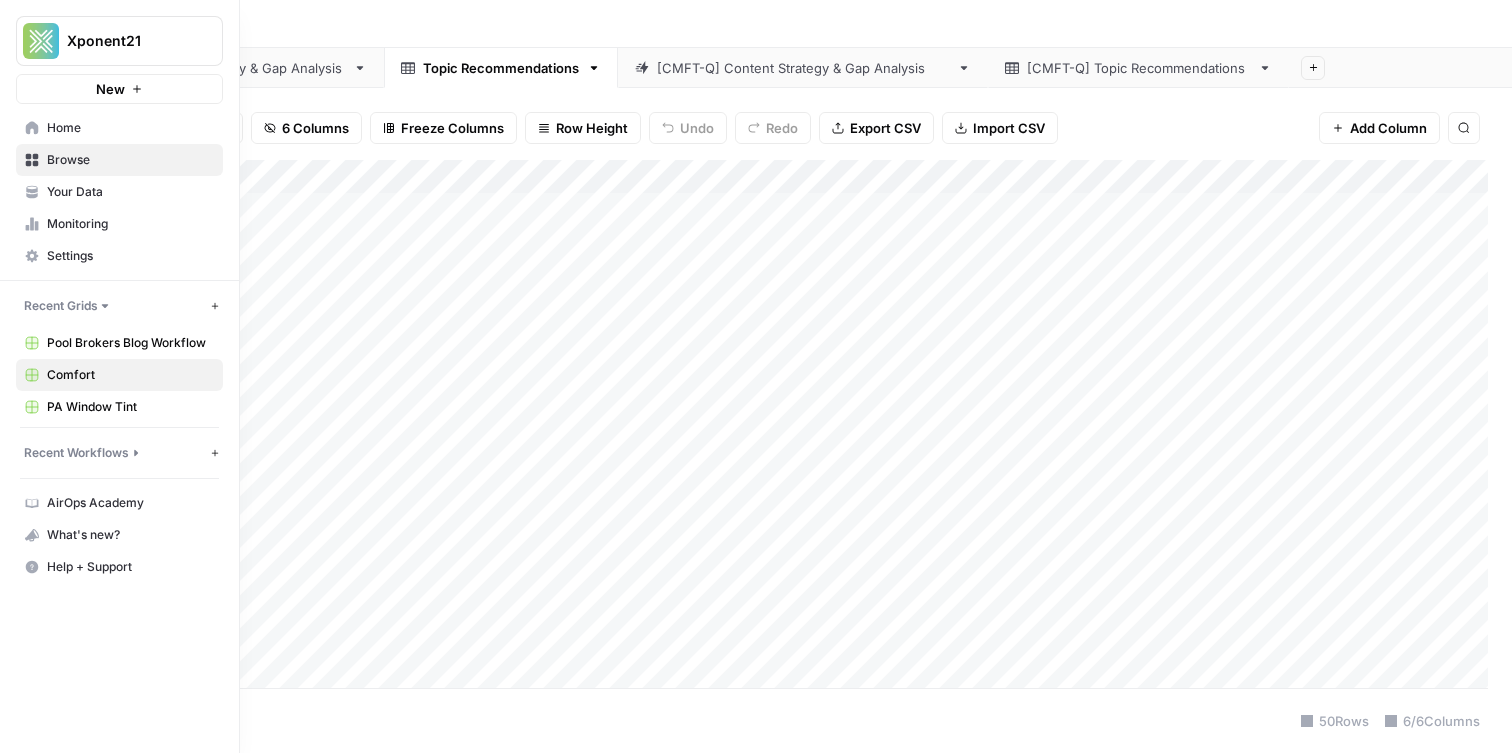 click on "AirOps Academy" at bounding box center [130, 503] 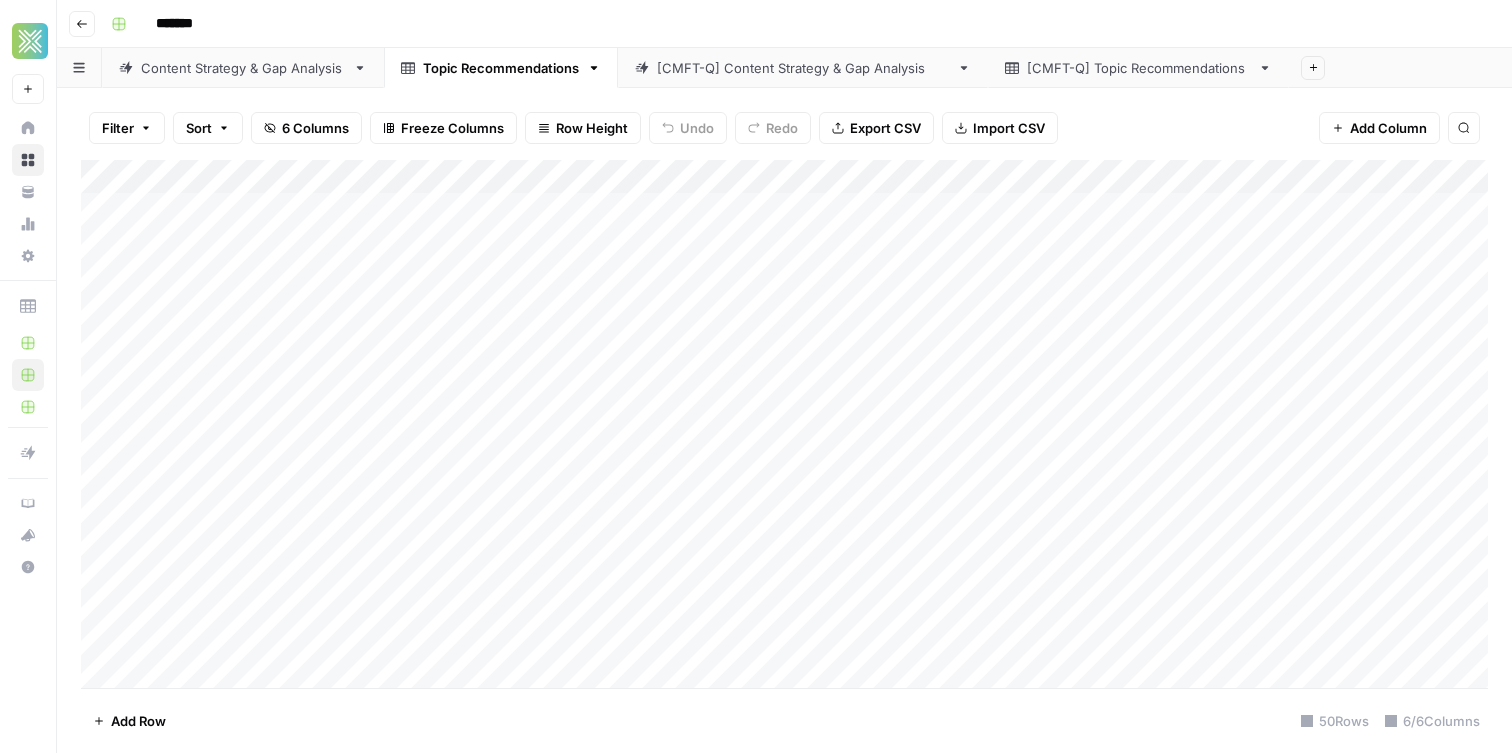 click on "*******" at bounding box center (797, 24) 